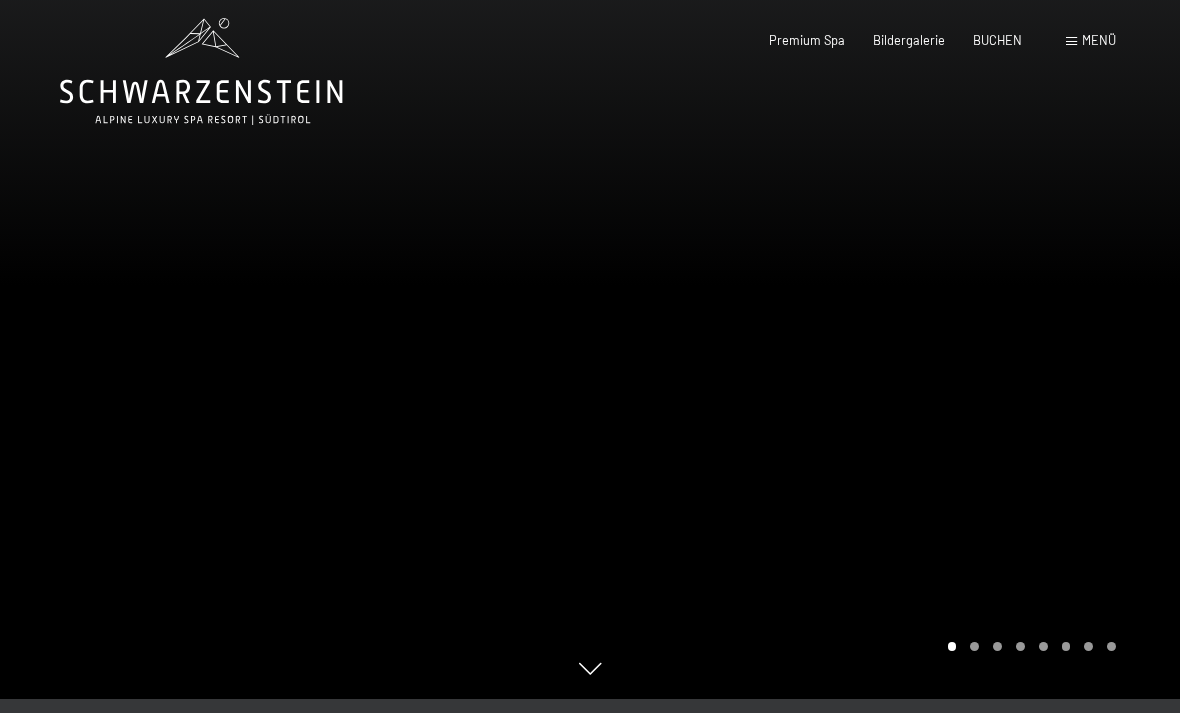 scroll, scrollTop: 0, scrollLeft: 0, axis: both 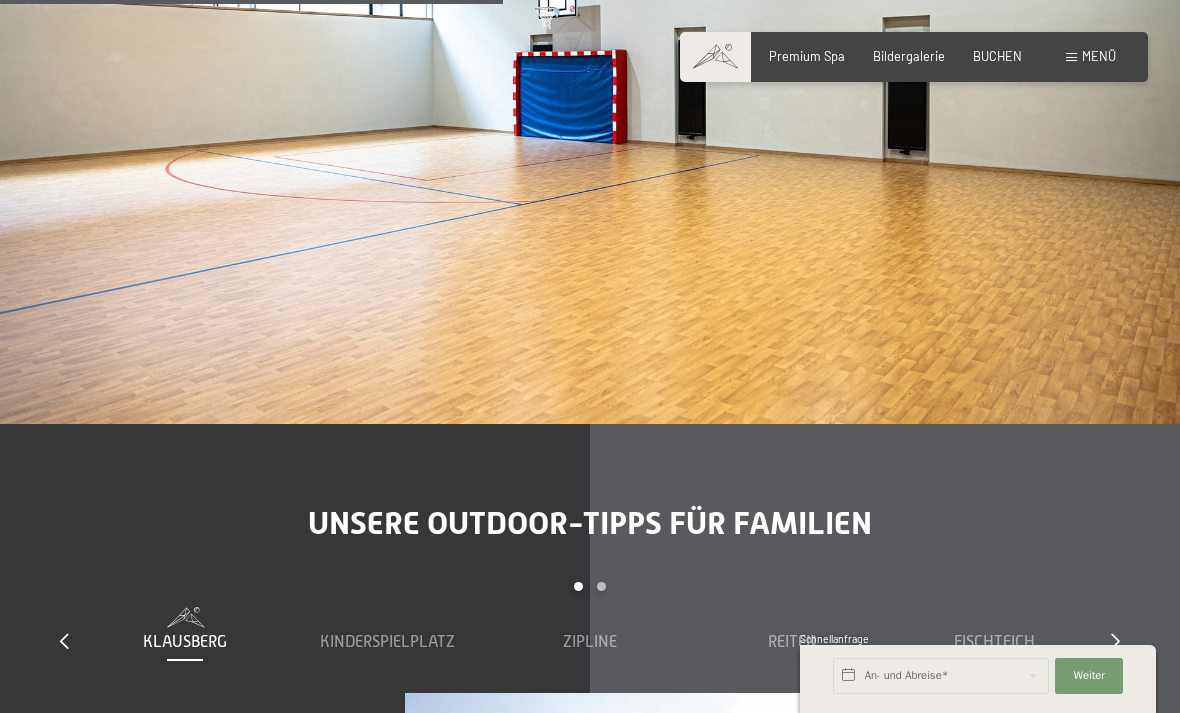 click on "Menü" at bounding box center (1091, 57) 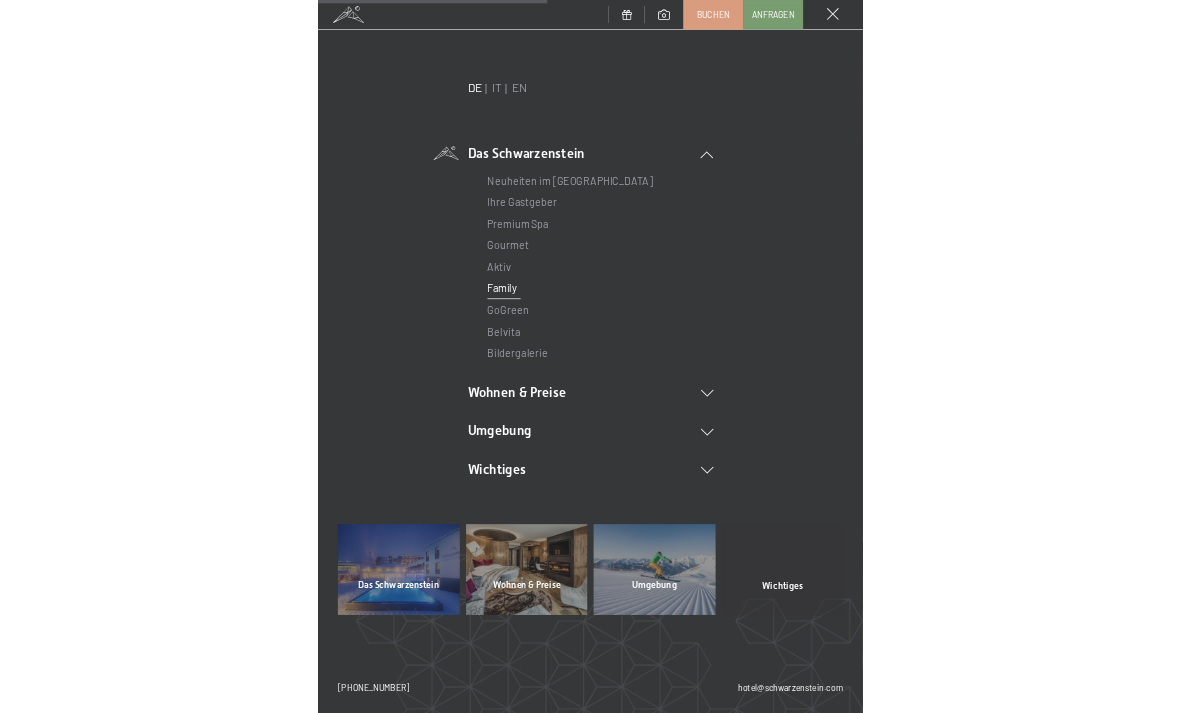 scroll, scrollTop: 4786, scrollLeft: 0, axis: vertical 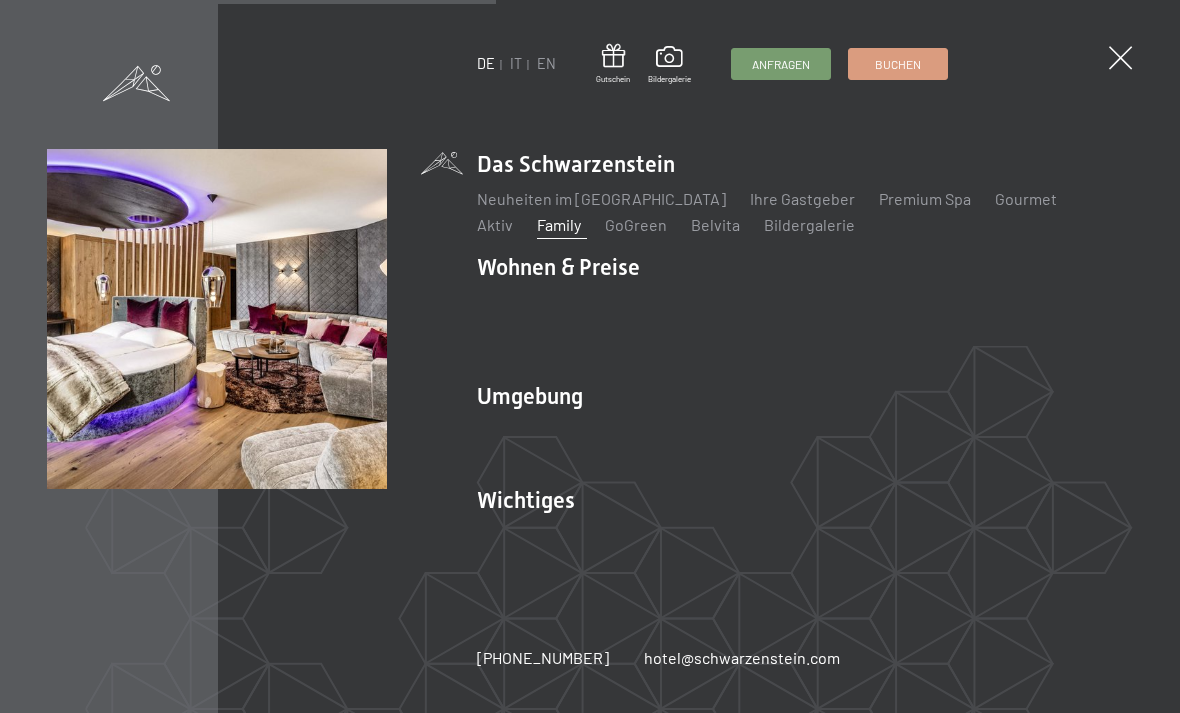 click on "Geschenksidee" at bounding box center [531, 353] 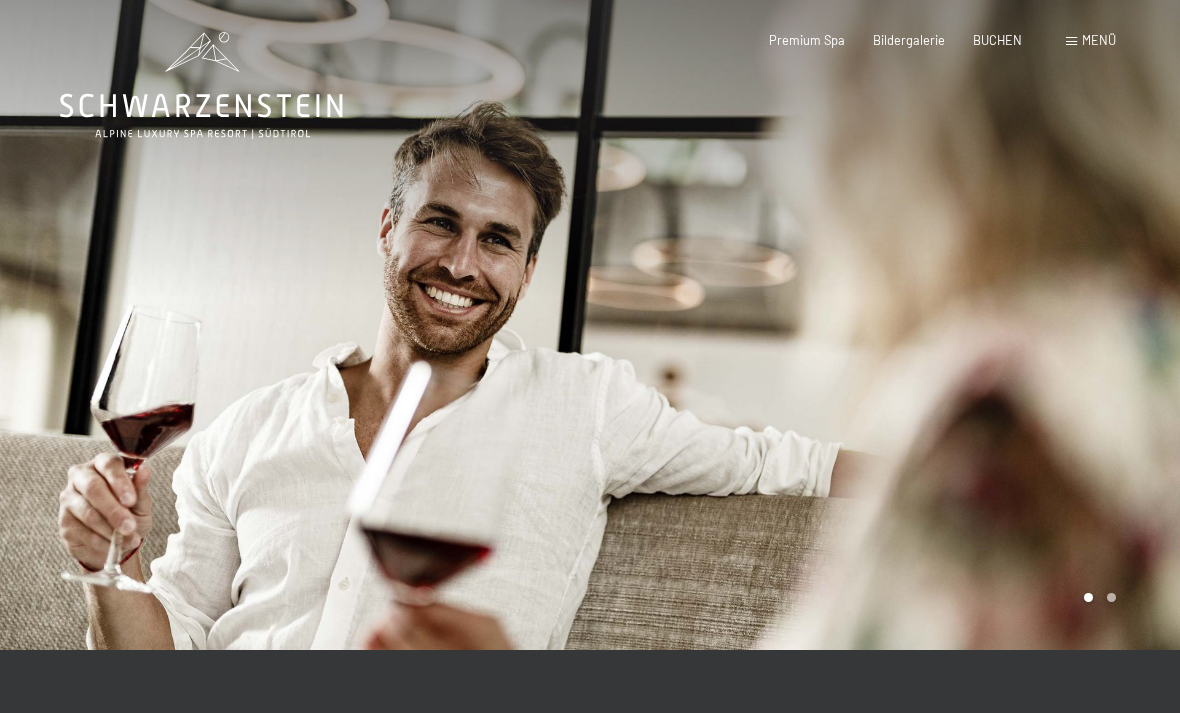 scroll, scrollTop: 0, scrollLeft: 0, axis: both 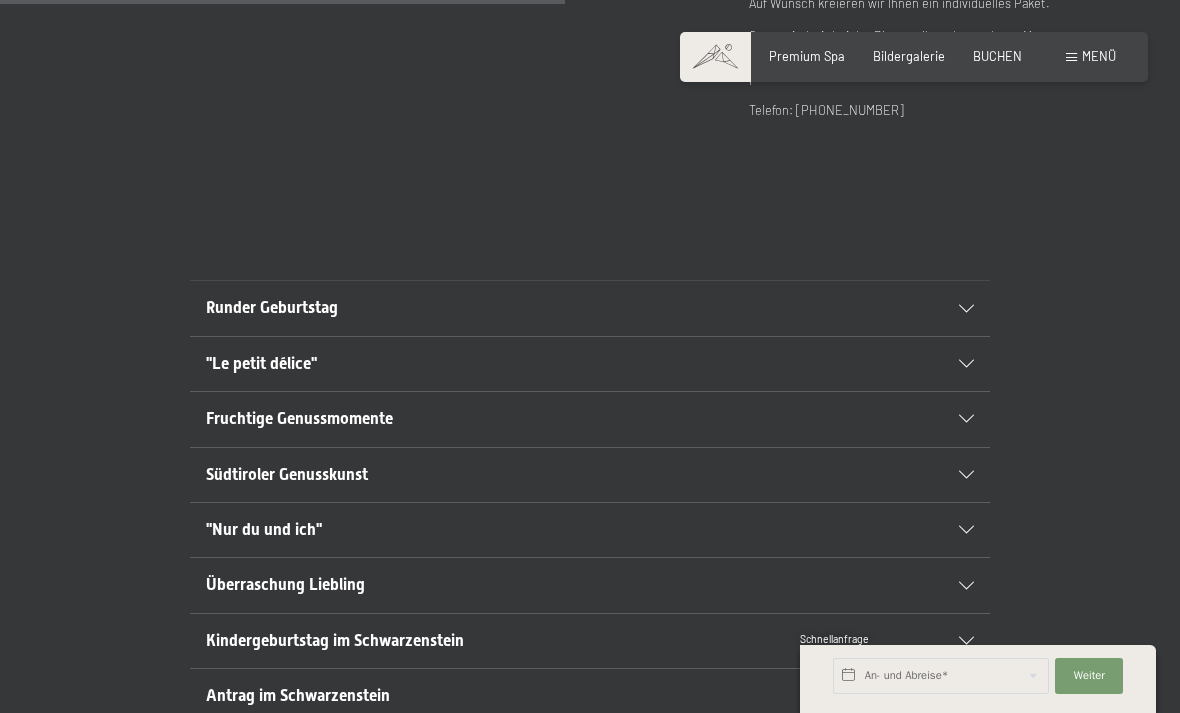 click at bounding box center [956, 641] 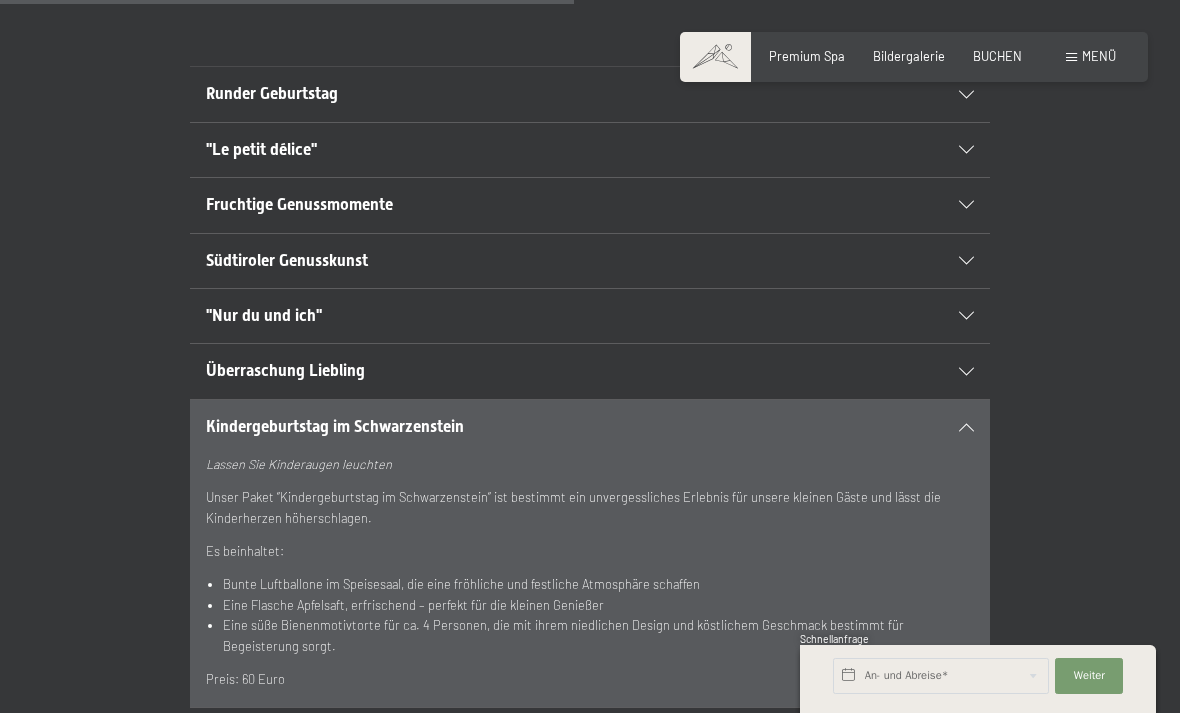 scroll, scrollTop: 1198, scrollLeft: 0, axis: vertical 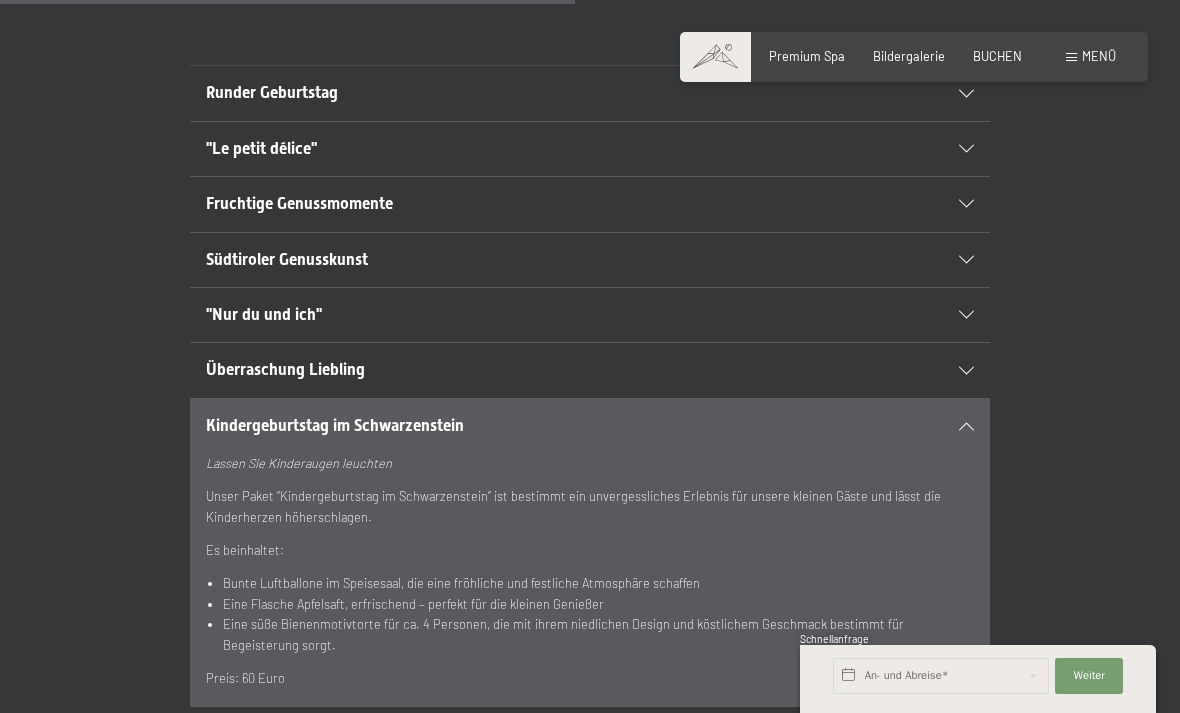 click on "Premium Spa" at bounding box center [807, 56] 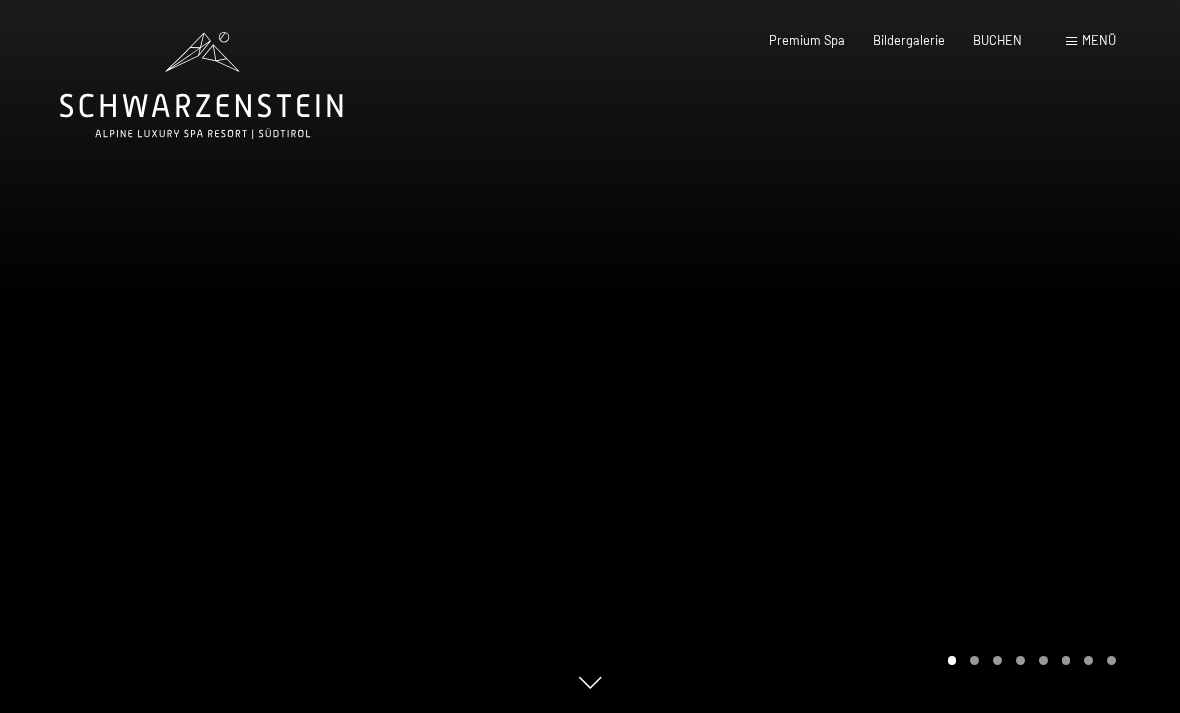 scroll, scrollTop: 0, scrollLeft: 0, axis: both 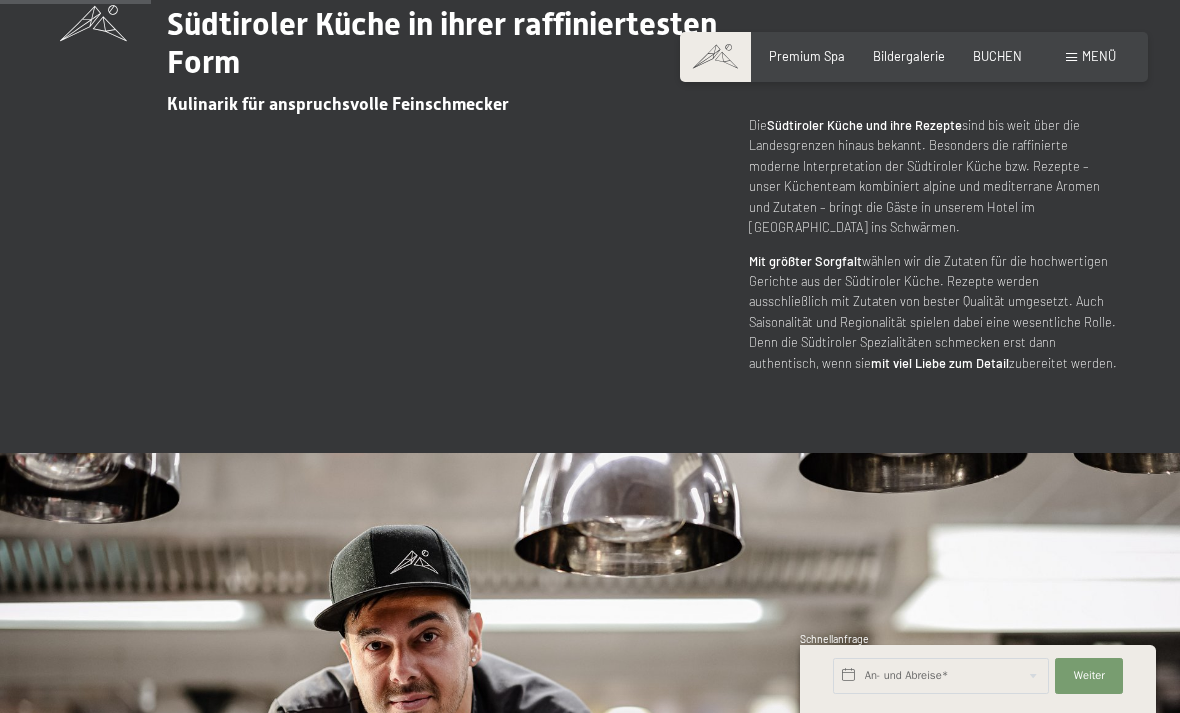 click on "Menü" at bounding box center [1099, 56] 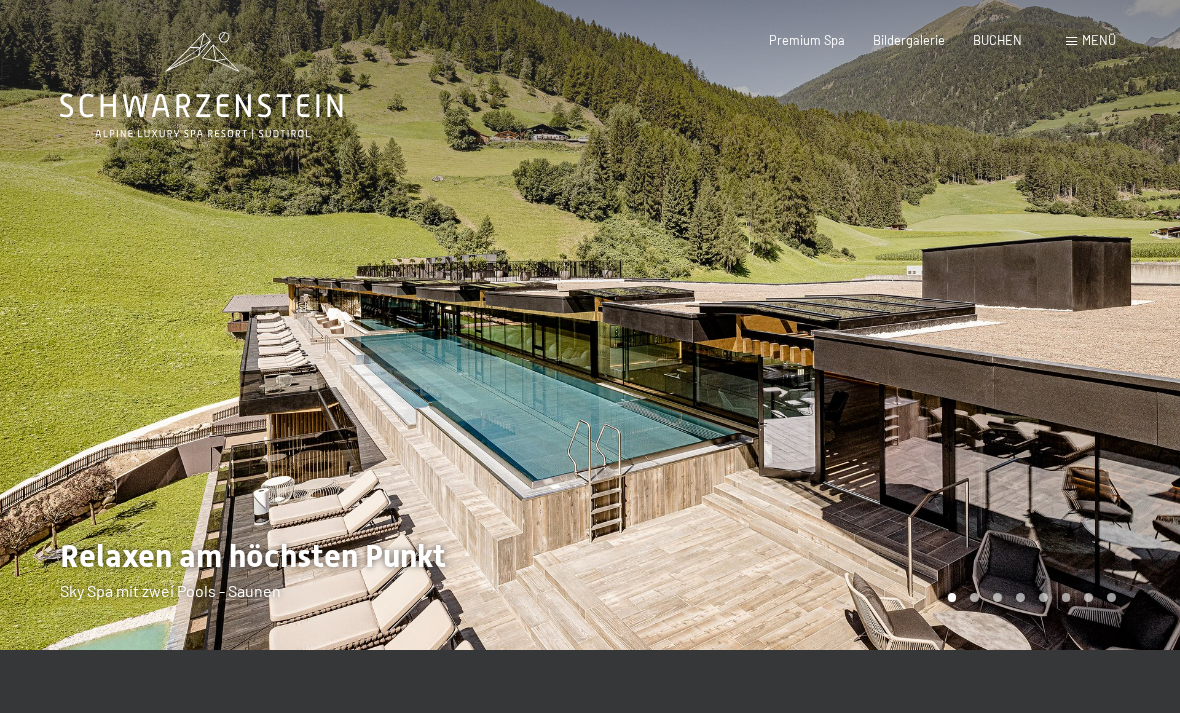 scroll, scrollTop: 0, scrollLeft: 0, axis: both 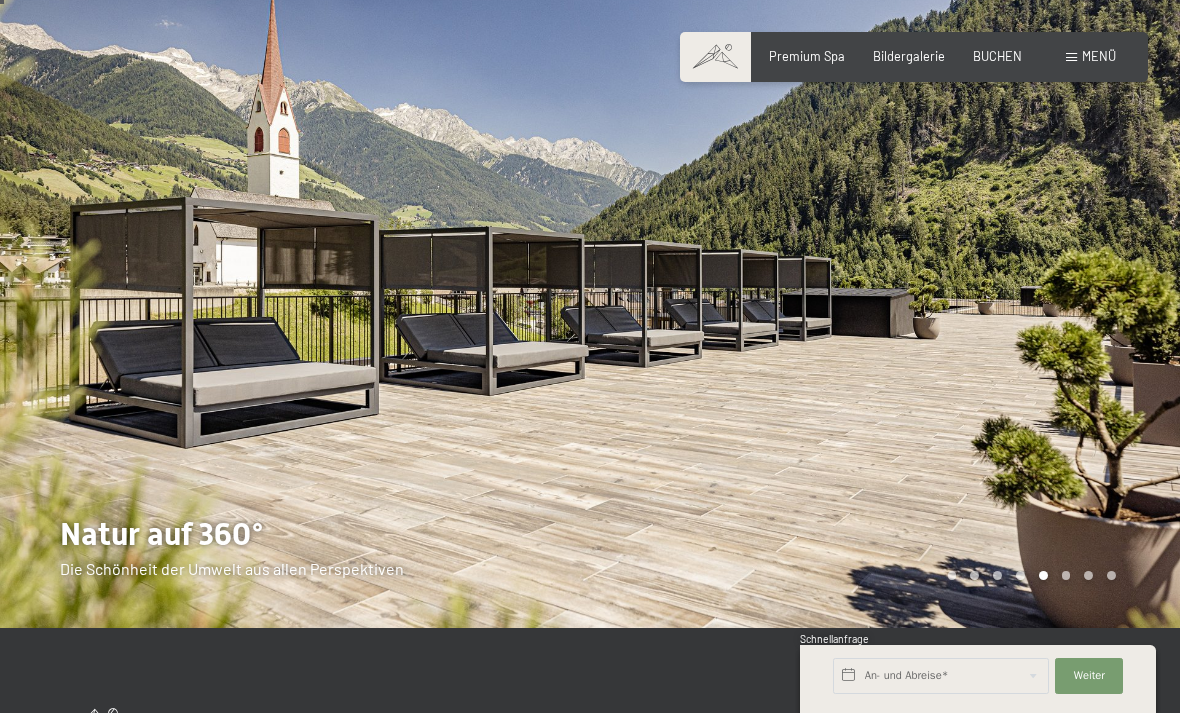 click at bounding box center [295, 303] 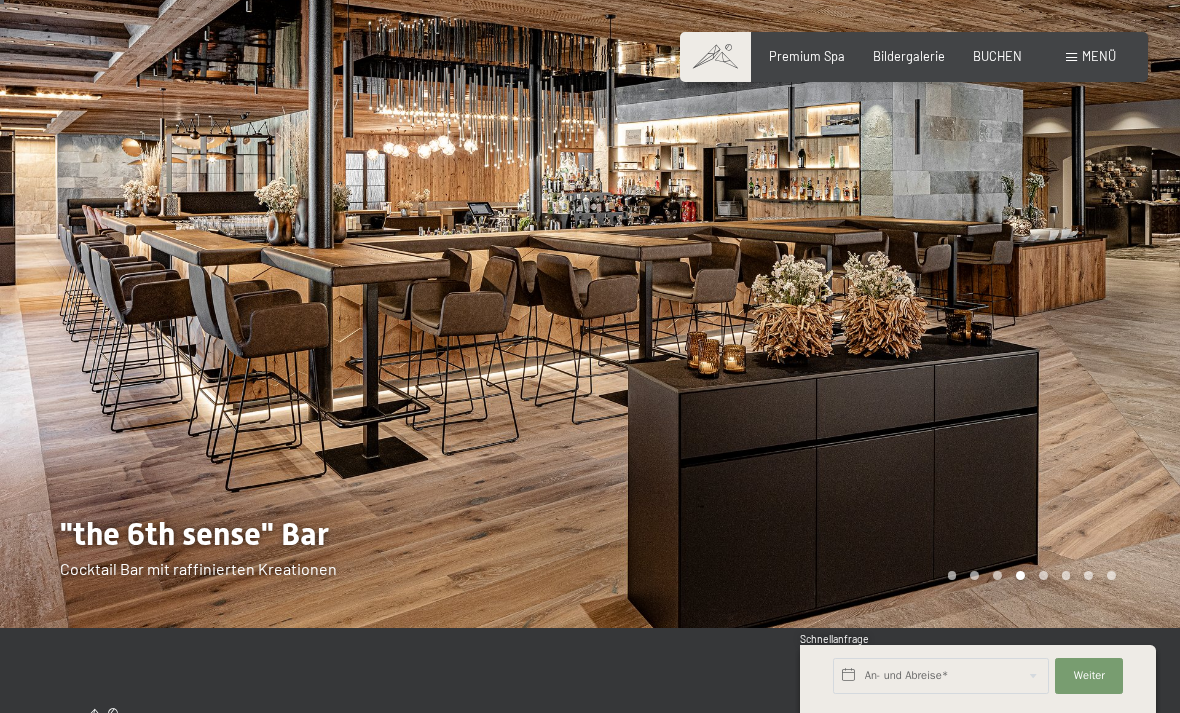 click at bounding box center (295, 303) 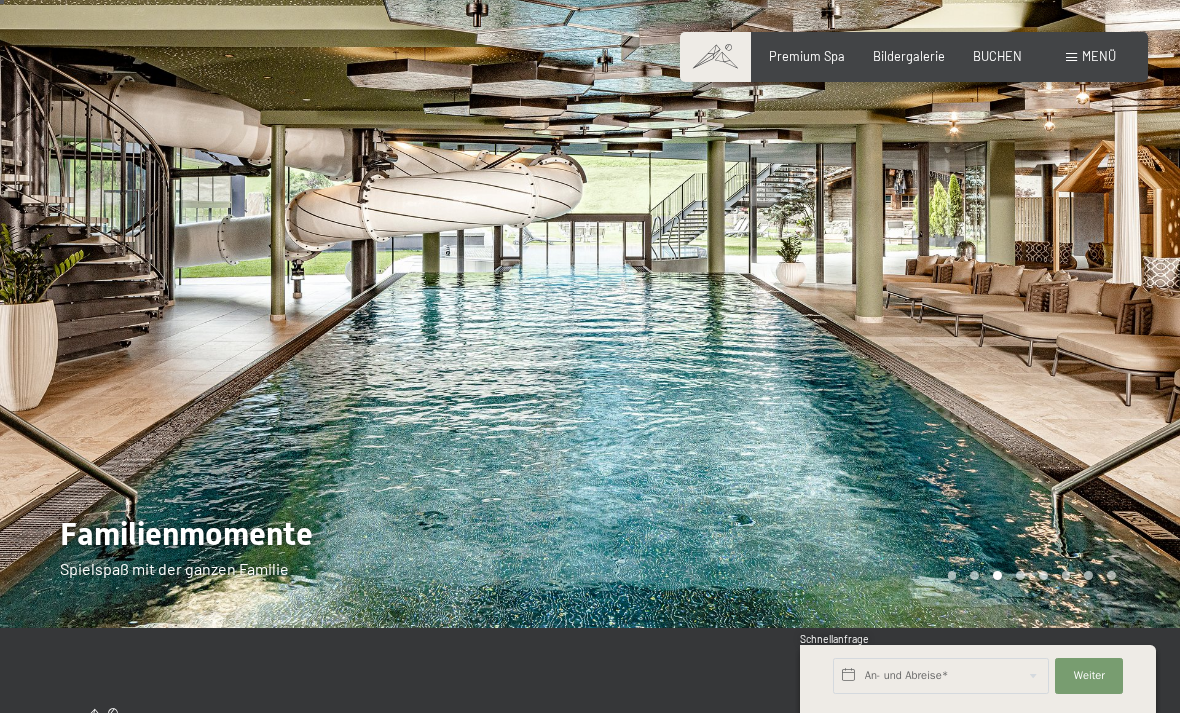 click at bounding box center [295, 303] 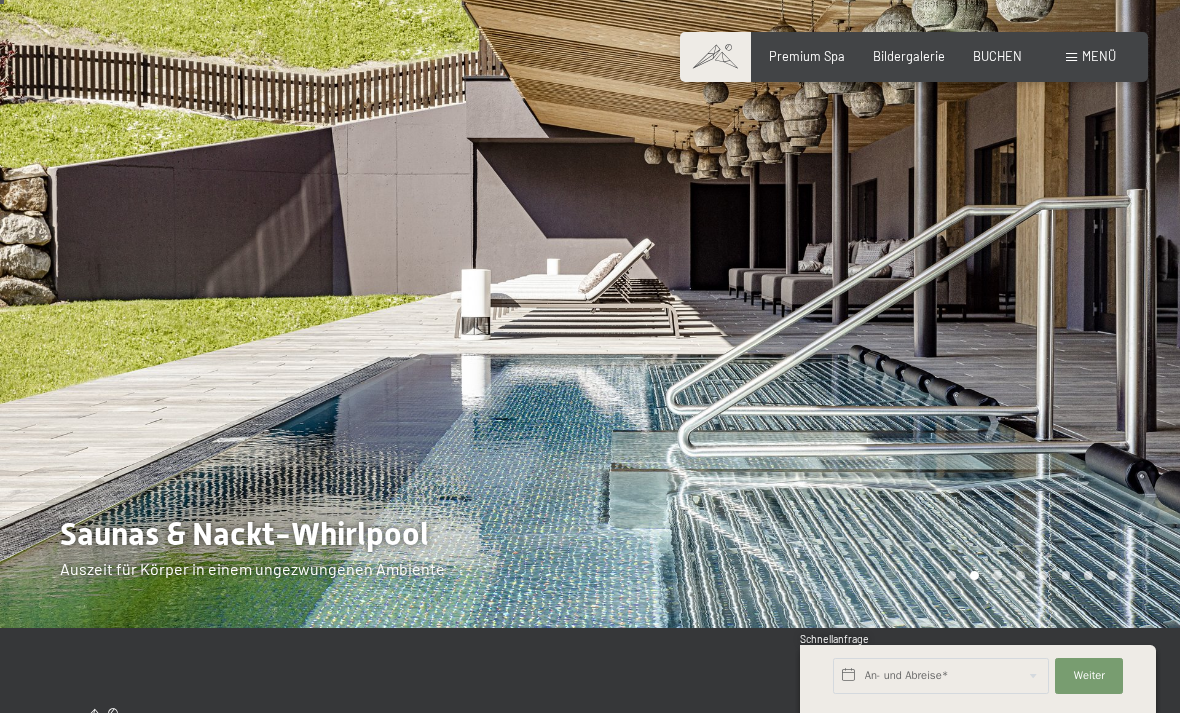click at bounding box center [295, 303] 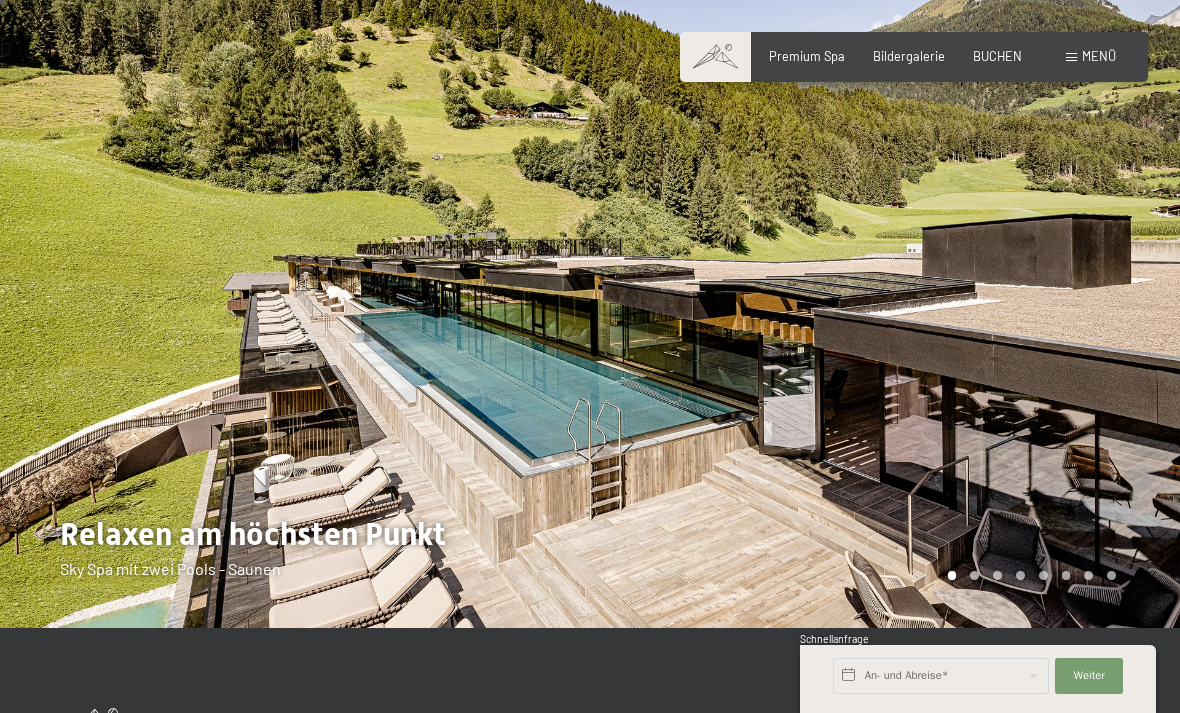 click at bounding box center [885, 303] 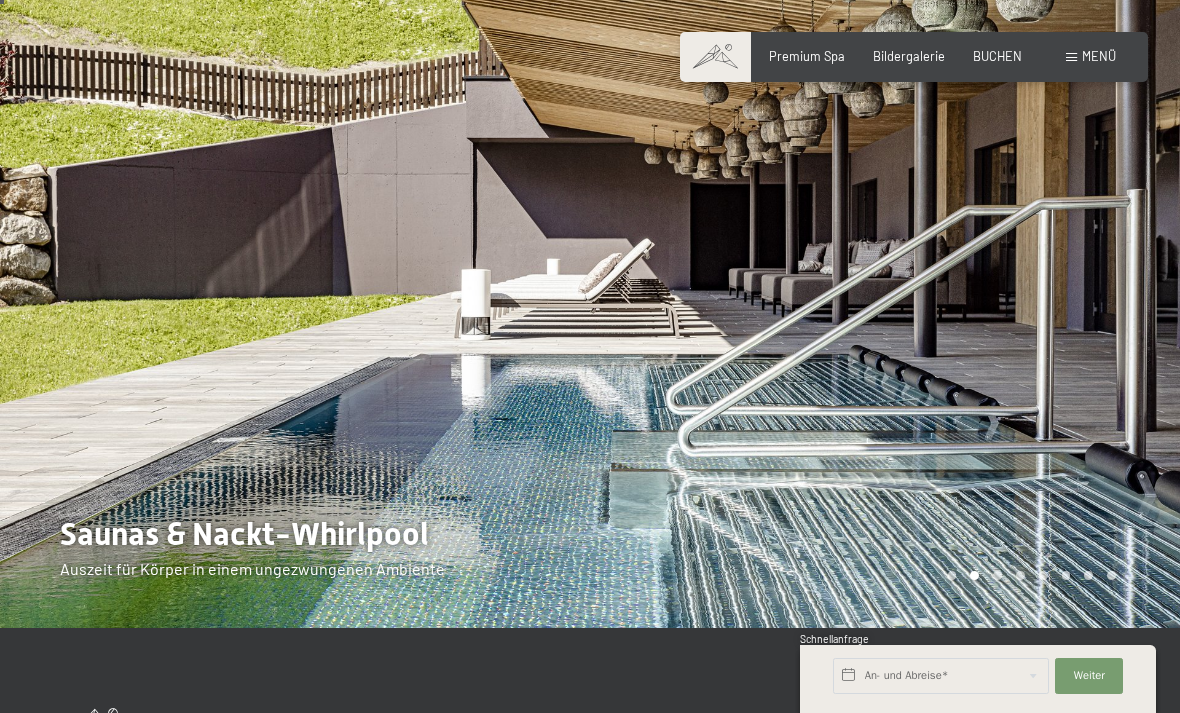 click at bounding box center (885, 303) 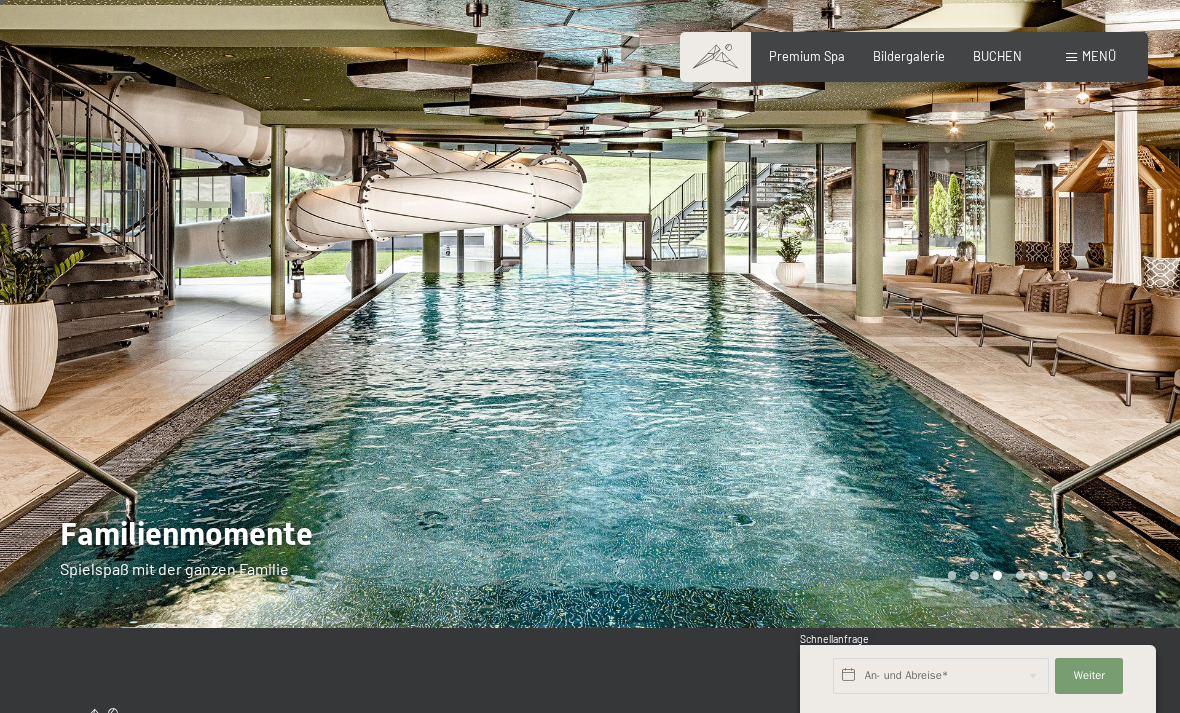 click at bounding box center (885, 303) 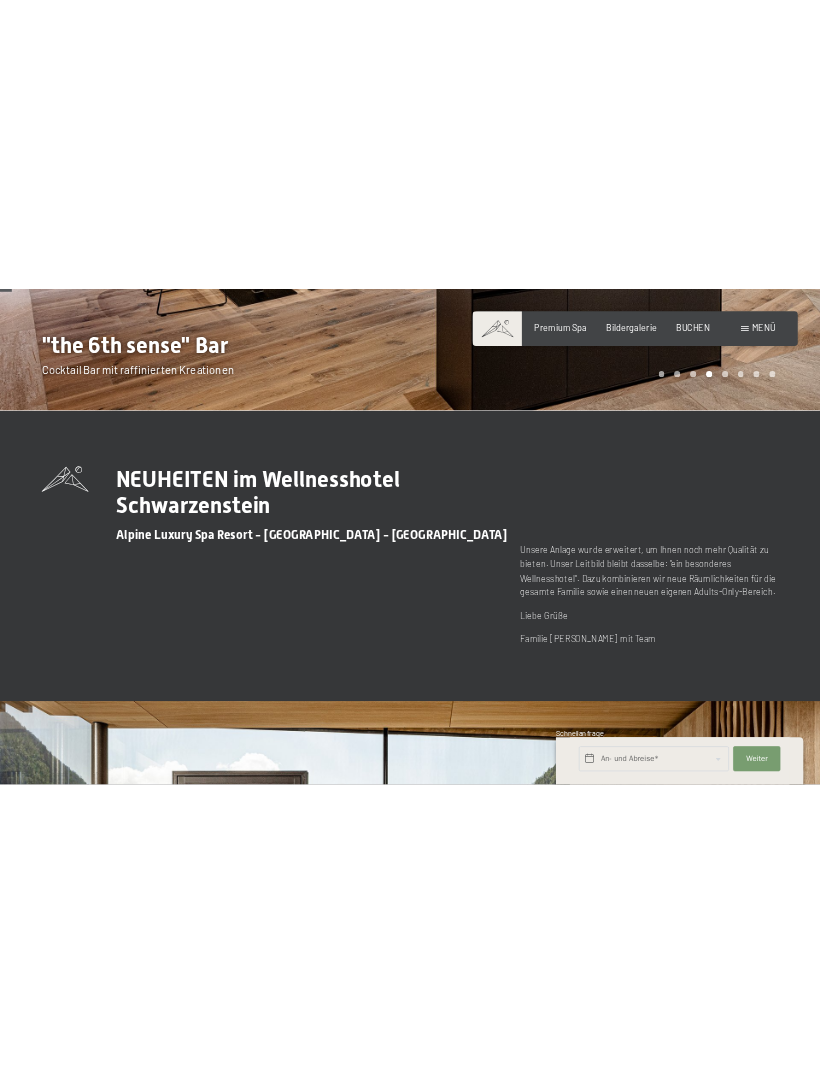 scroll, scrollTop: 59, scrollLeft: 0, axis: vertical 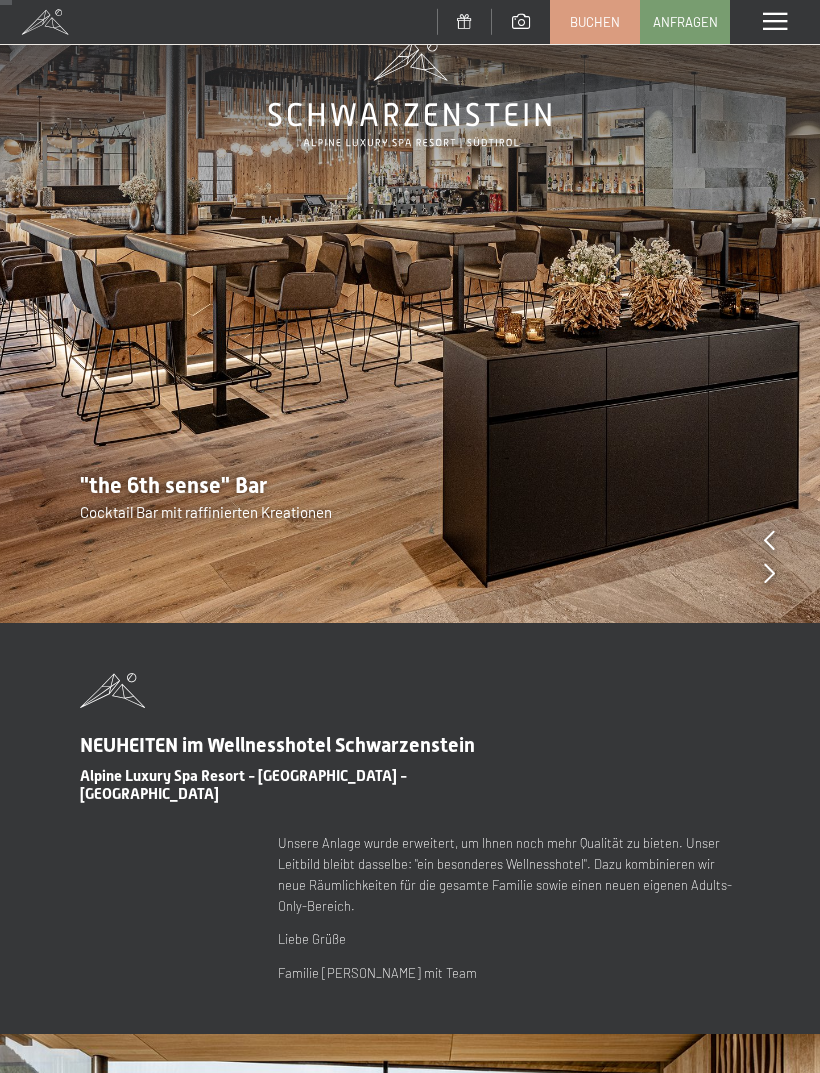 click on "NEUHEITEN im Wellnesshotel Schwarzenstein       Alpine Luxury Spa Resort - Ahrntal - Südtirol             Unsere Anlage wurde erweitert, um Ihnen noch mehr Qualität zu bieten. Unser Leitbild bleibt dasselbe: "ein besonderes Wellnesshotel". Dazu kombinieren wir neue Räumlichkeiten für die gesamte Familie sowie einen neuen eigenen Adults-Only-Bereich.   Liebe Grüße   Familie Zimmerhofer mit Team         Weiterlesen" at bounding box center (410, 828) 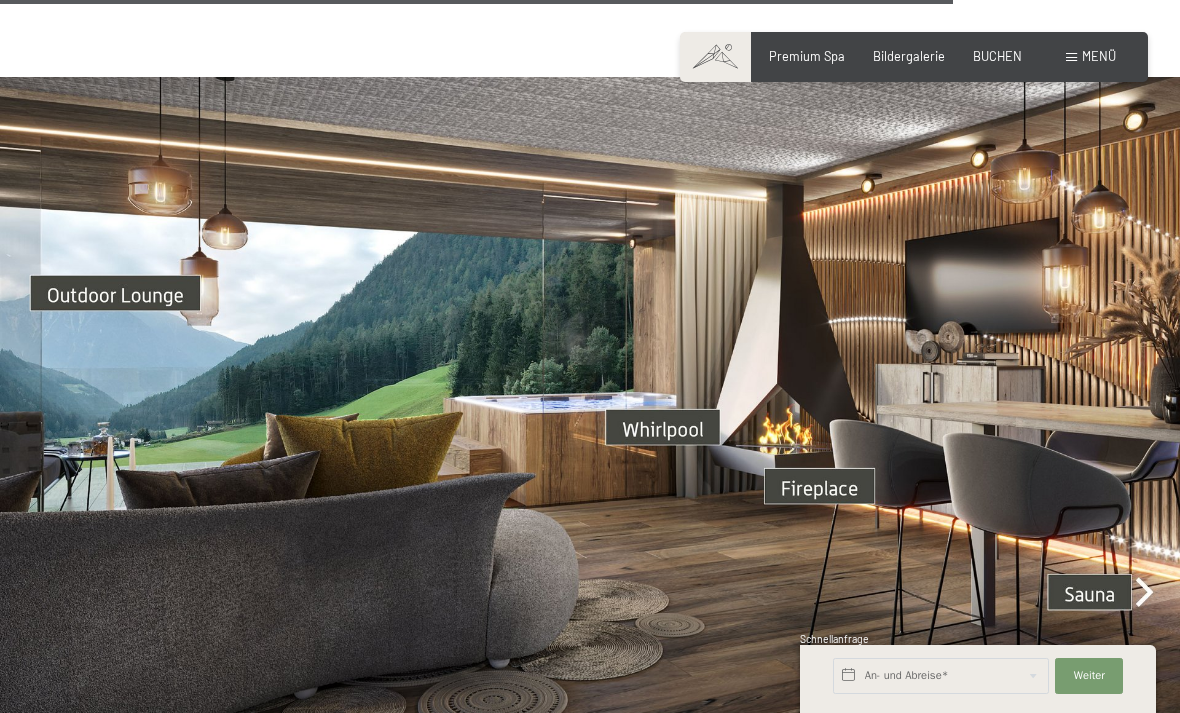 scroll, scrollTop: 4817, scrollLeft: 0, axis: vertical 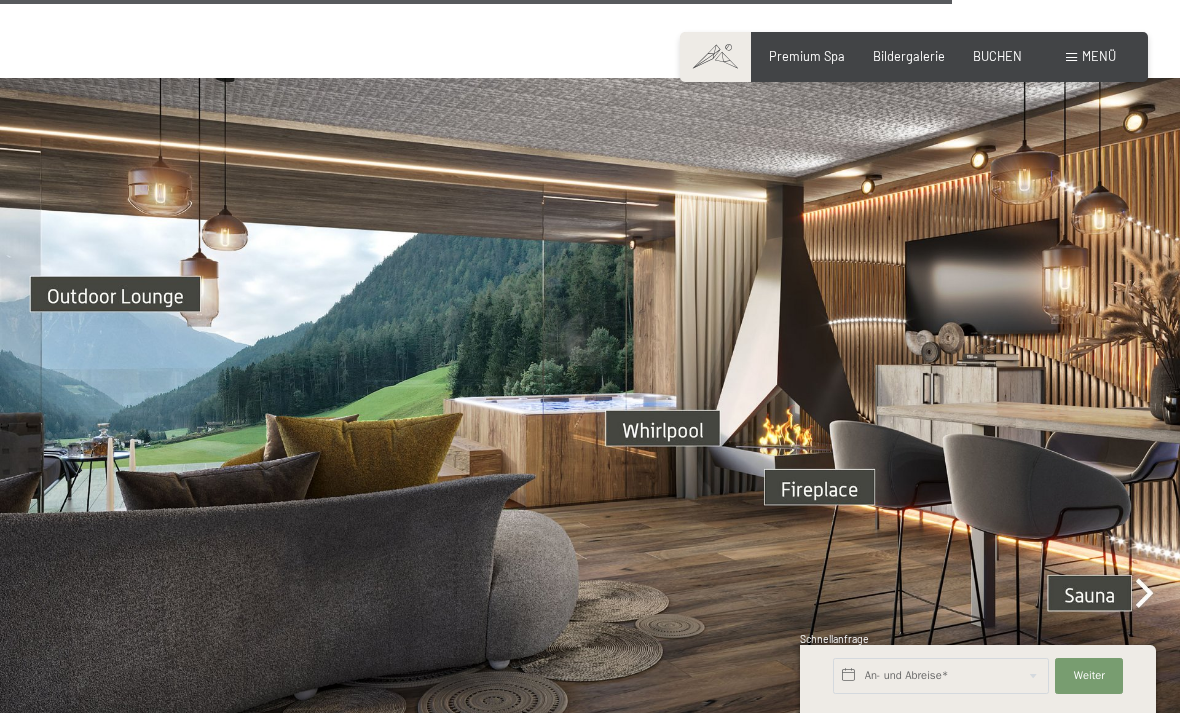 click on "Premium Spa           Bildergalerie           BUCHEN" at bounding box center (881, 57) 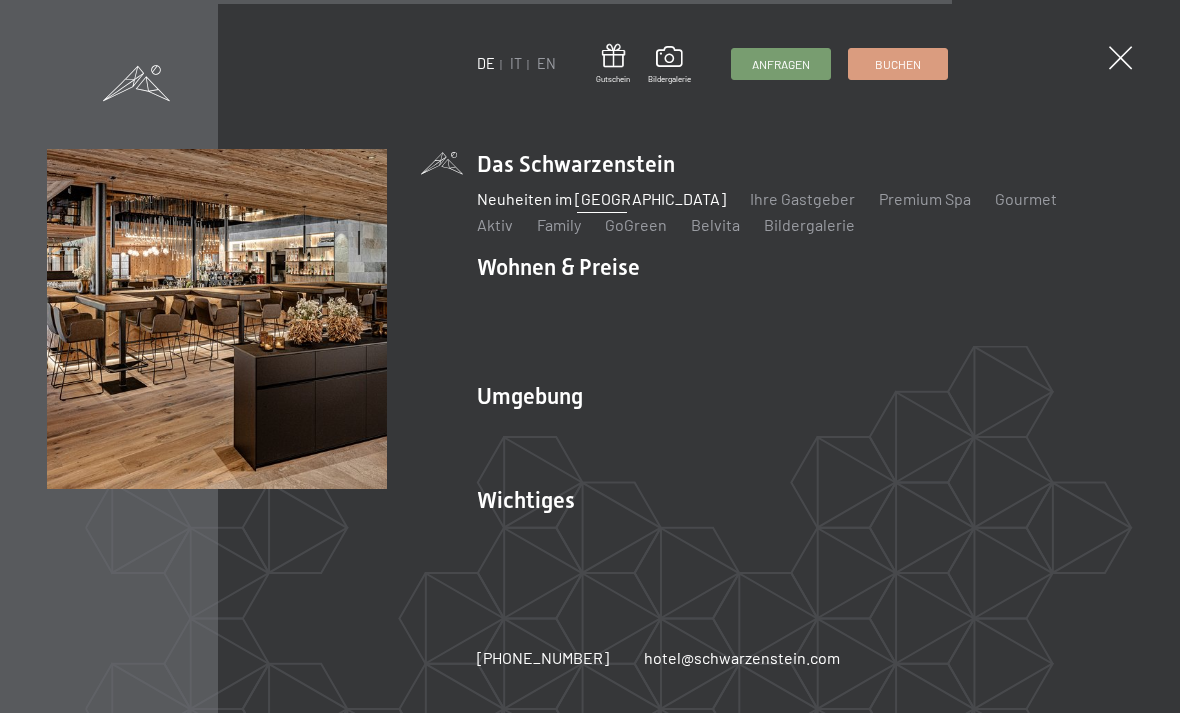 click on "Belvita" at bounding box center [715, 224] 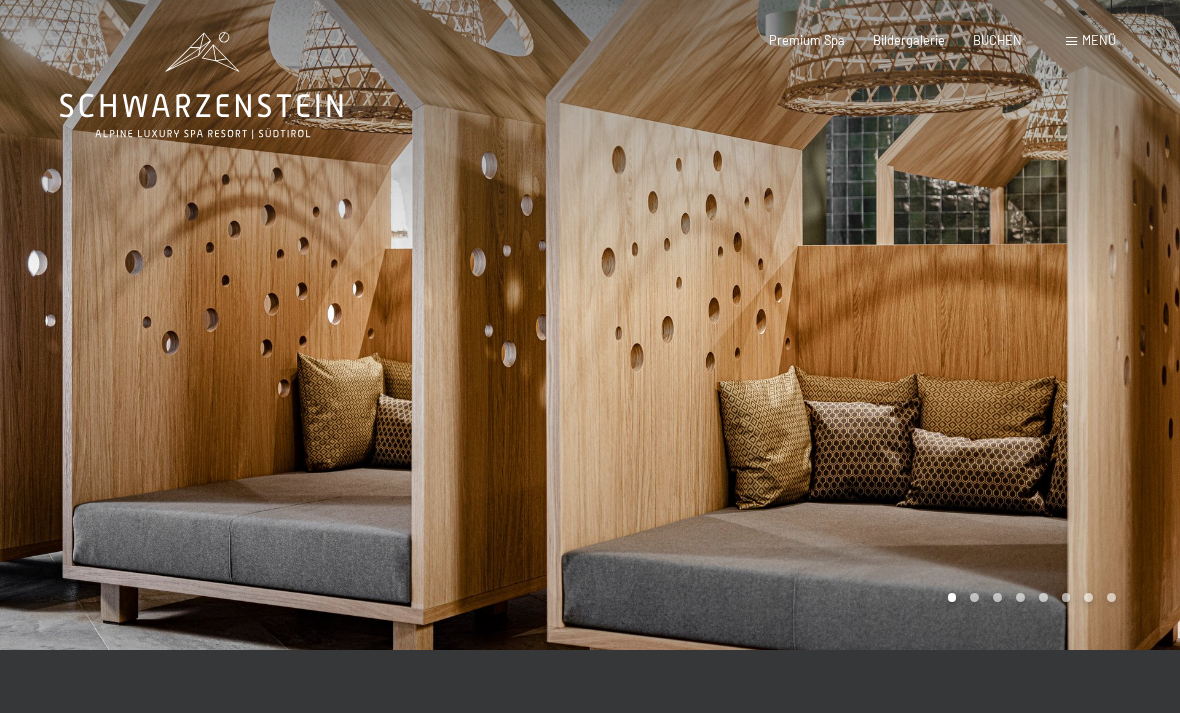 scroll, scrollTop: 0, scrollLeft: 0, axis: both 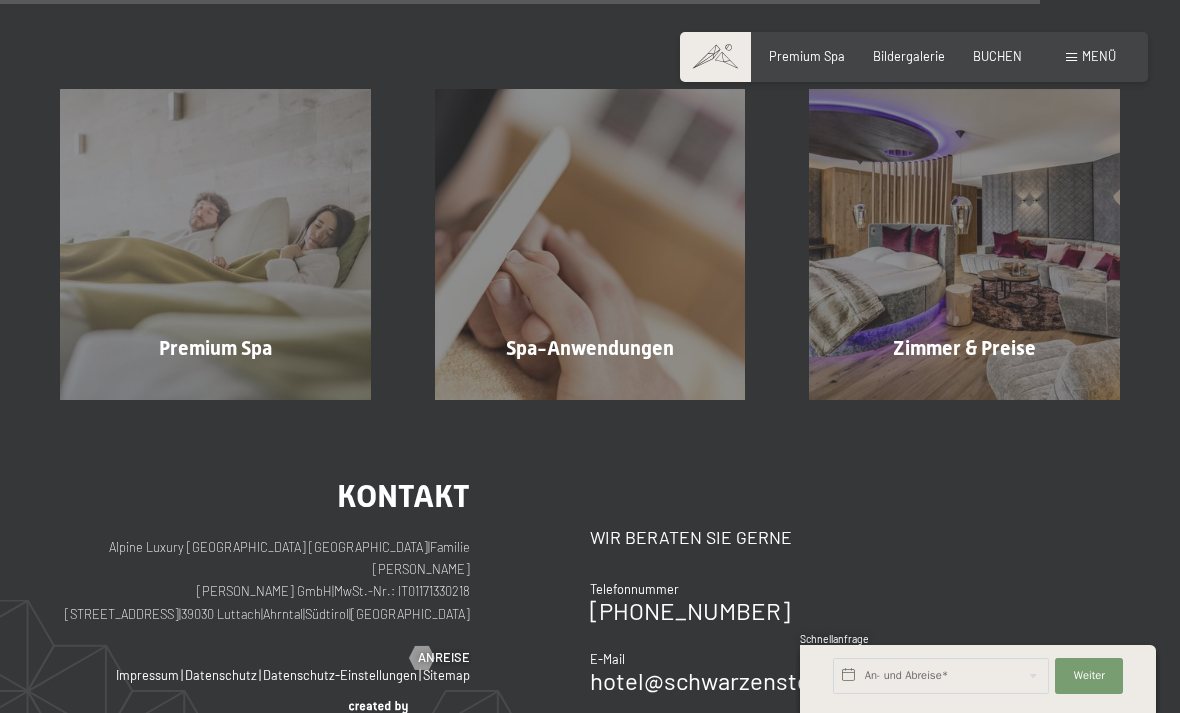 click on "Spa-Anwendungen           Mehr erfahren" at bounding box center [590, 244] 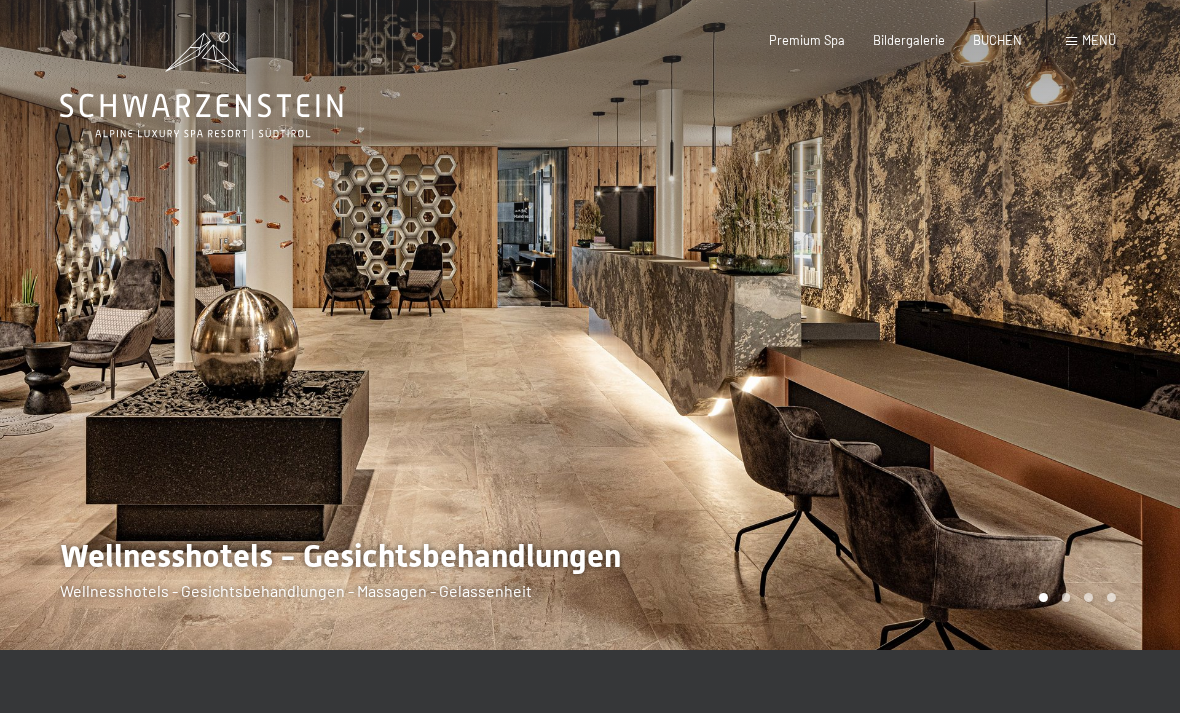 scroll, scrollTop: 0, scrollLeft: 0, axis: both 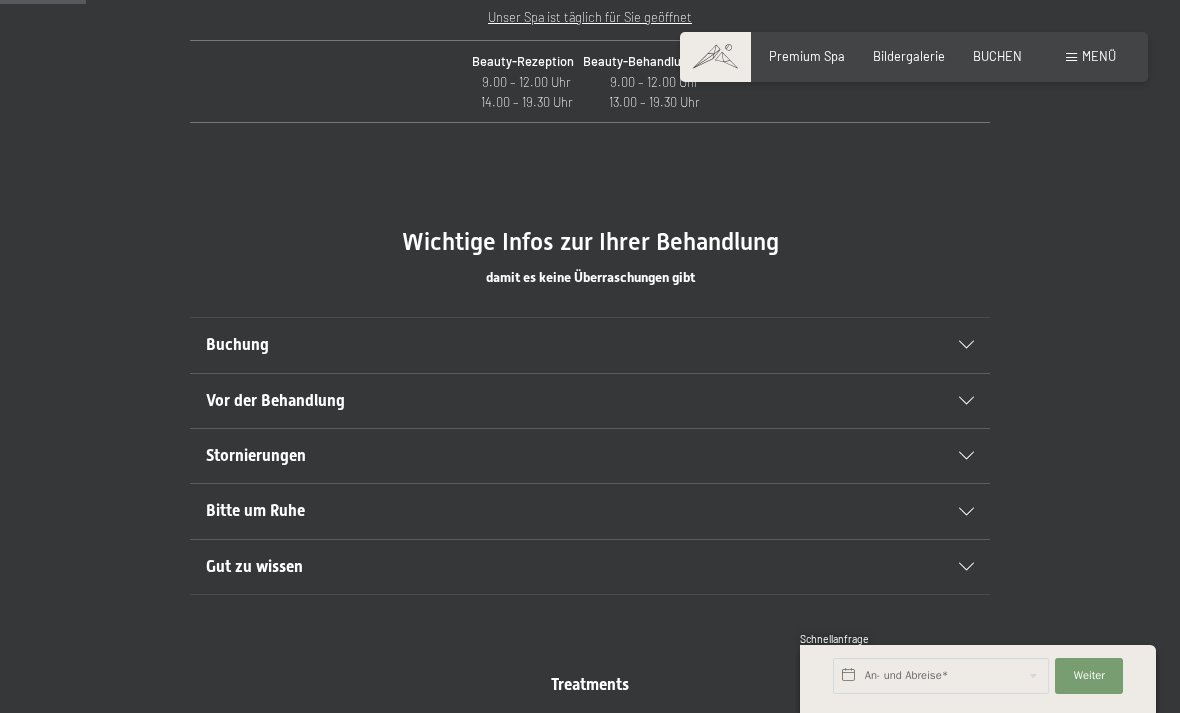 click on "Vor der Behandlung" at bounding box center (590, 401) 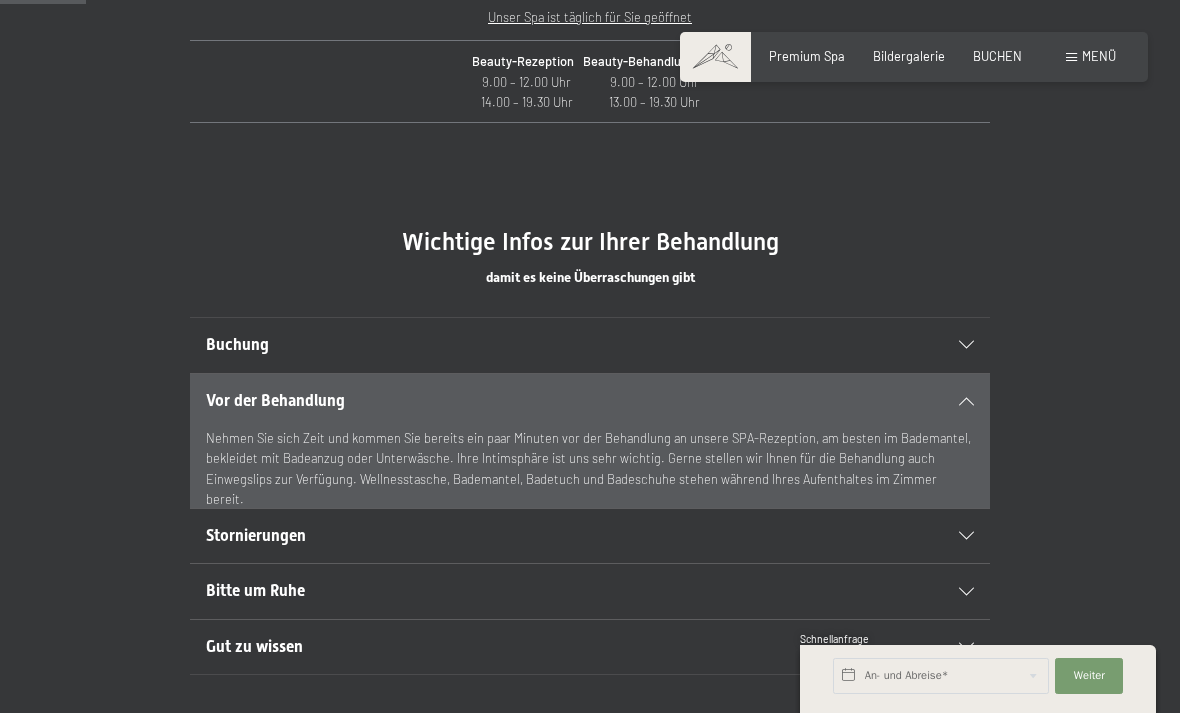 click on "Vor der Behandlung" at bounding box center [590, 401] 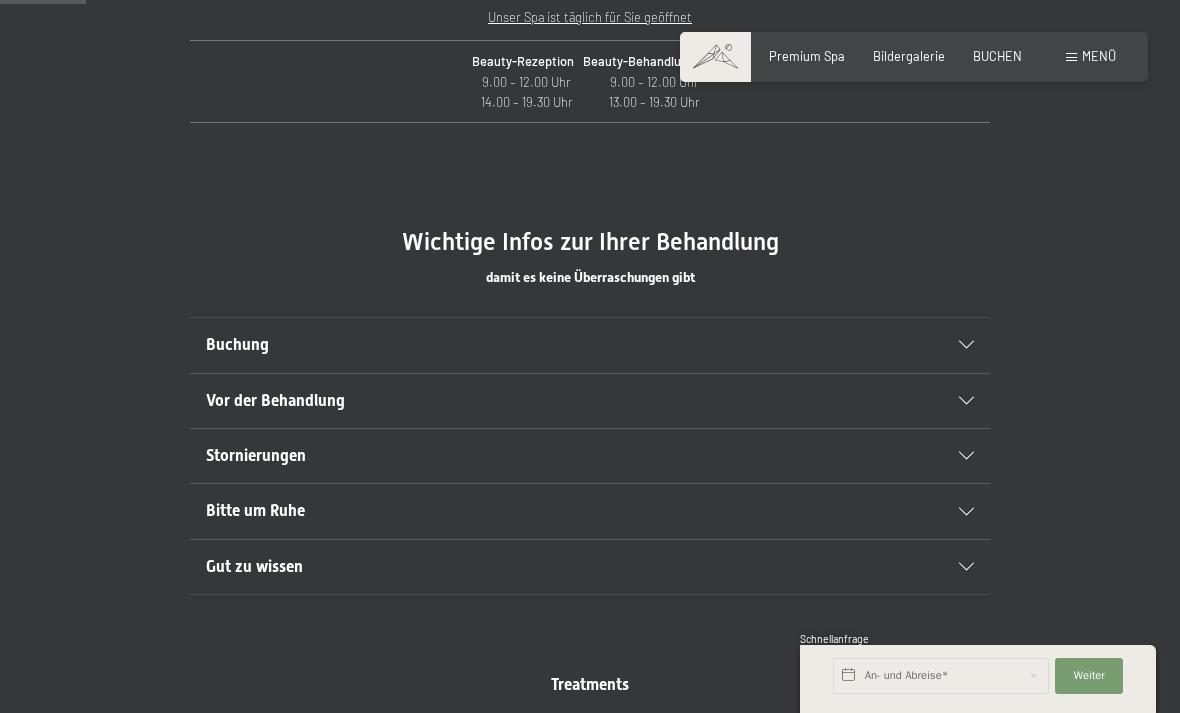 click on "Bitte um Ruhe" at bounding box center [590, 511] 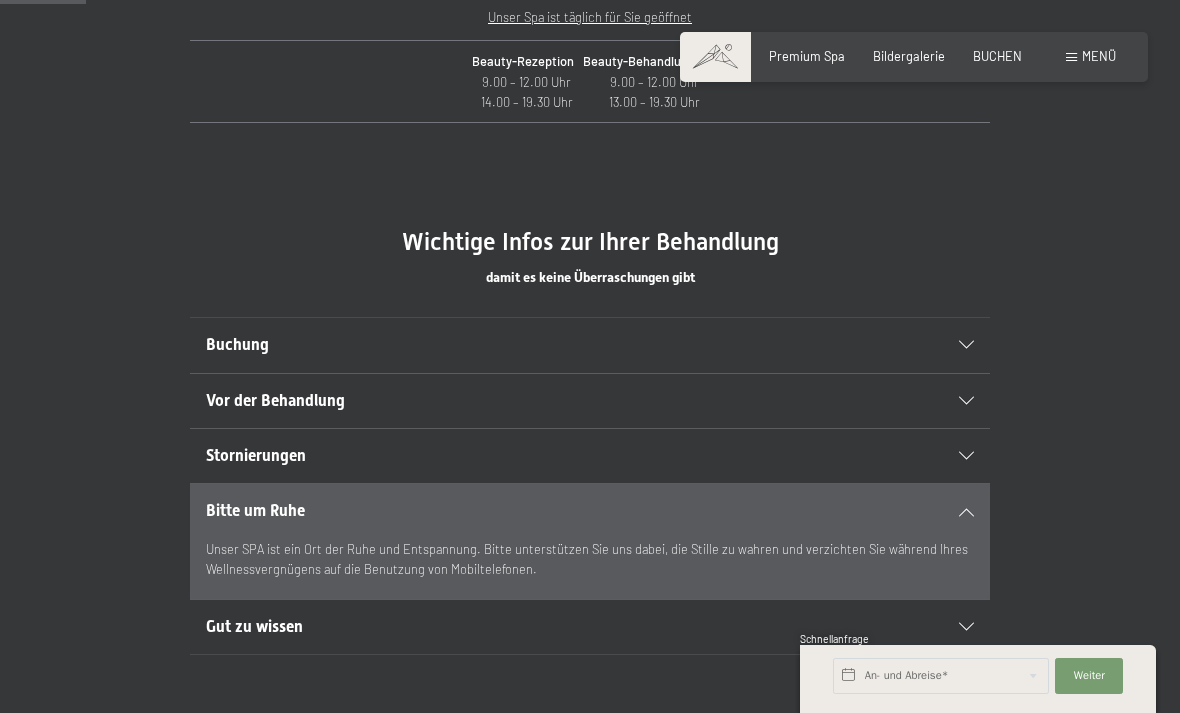 click at bounding box center (966, 512) 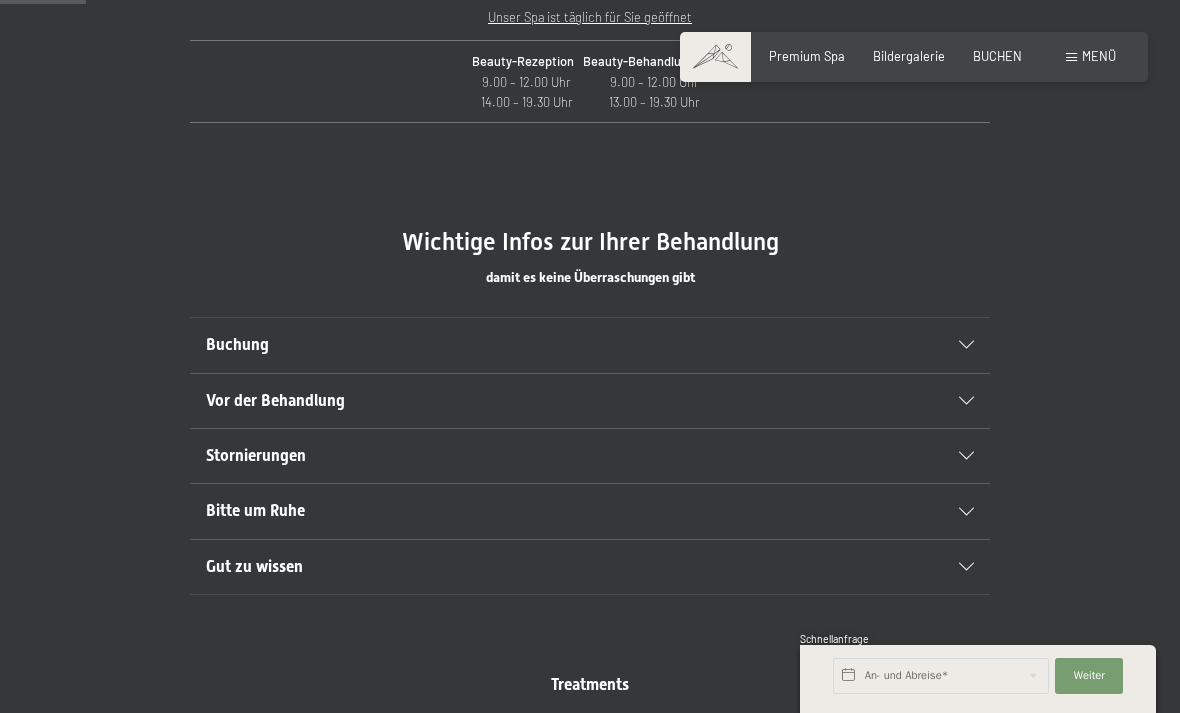 click on "Gut zu wissen" at bounding box center [590, 567] 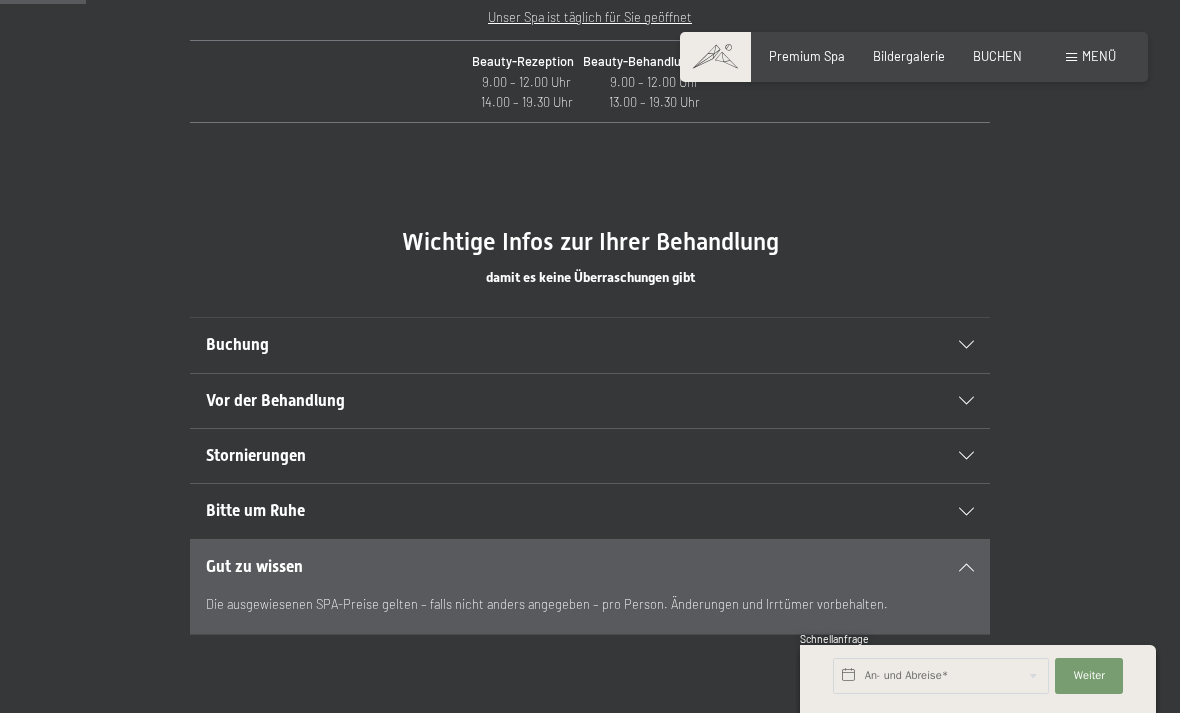 click on "Gut zu wissen" at bounding box center [590, 567] 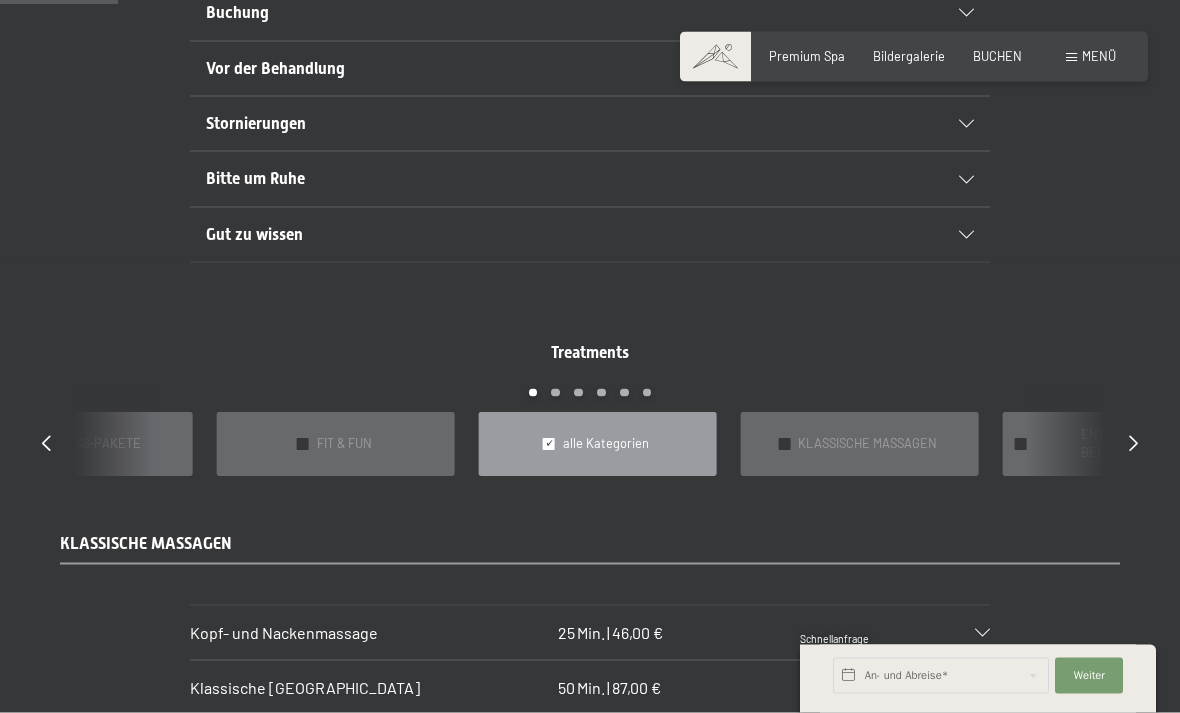 scroll, scrollTop: 1248, scrollLeft: 0, axis: vertical 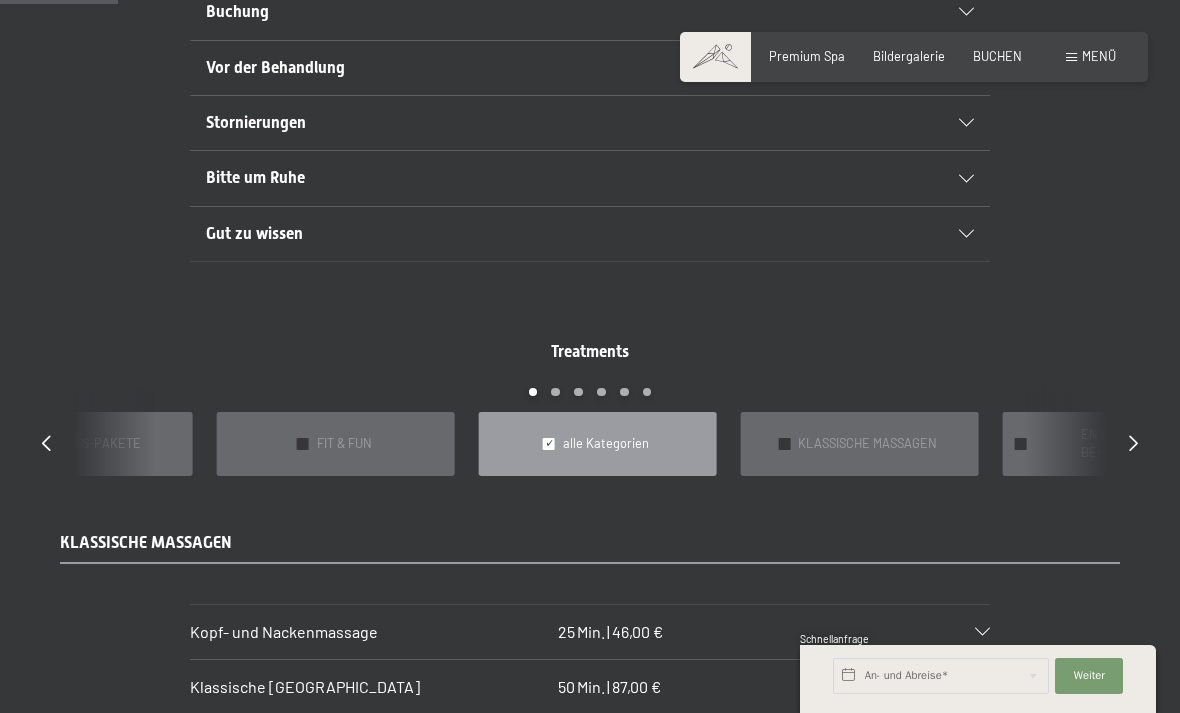 click on "KLASSISCHE MASSAGEN" at bounding box center (867, 444) 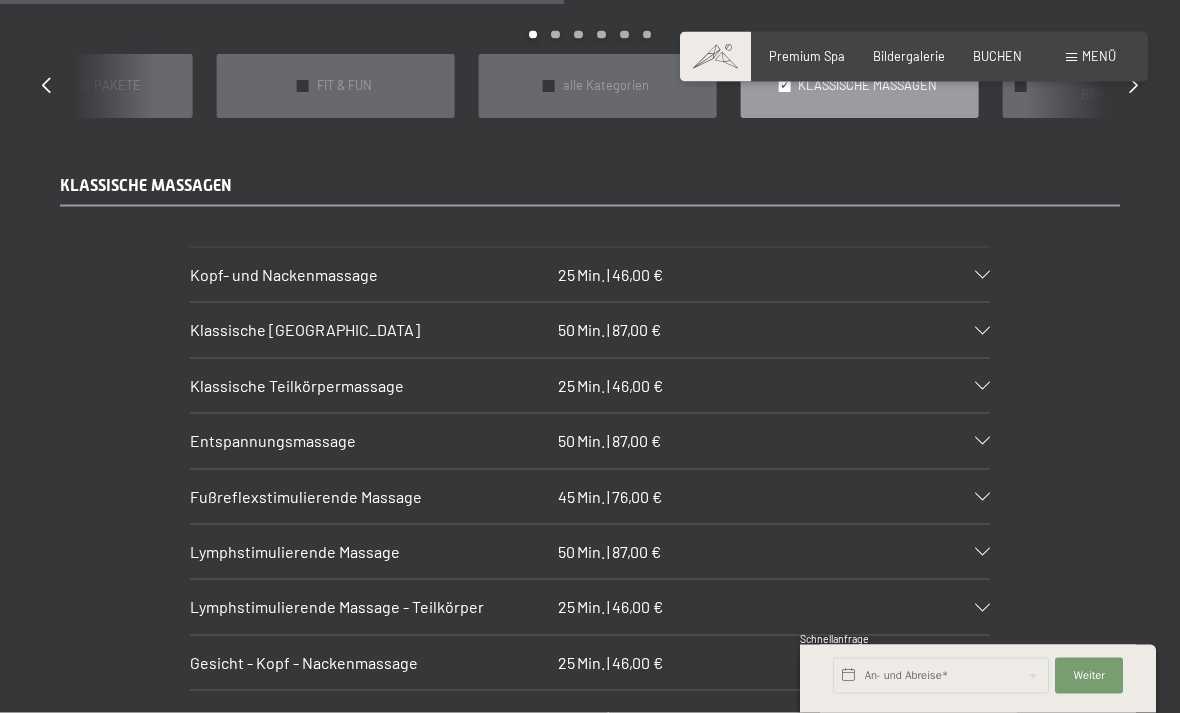 scroll, scrollTop: 1607, scrollLeft: 0, axis: vertical 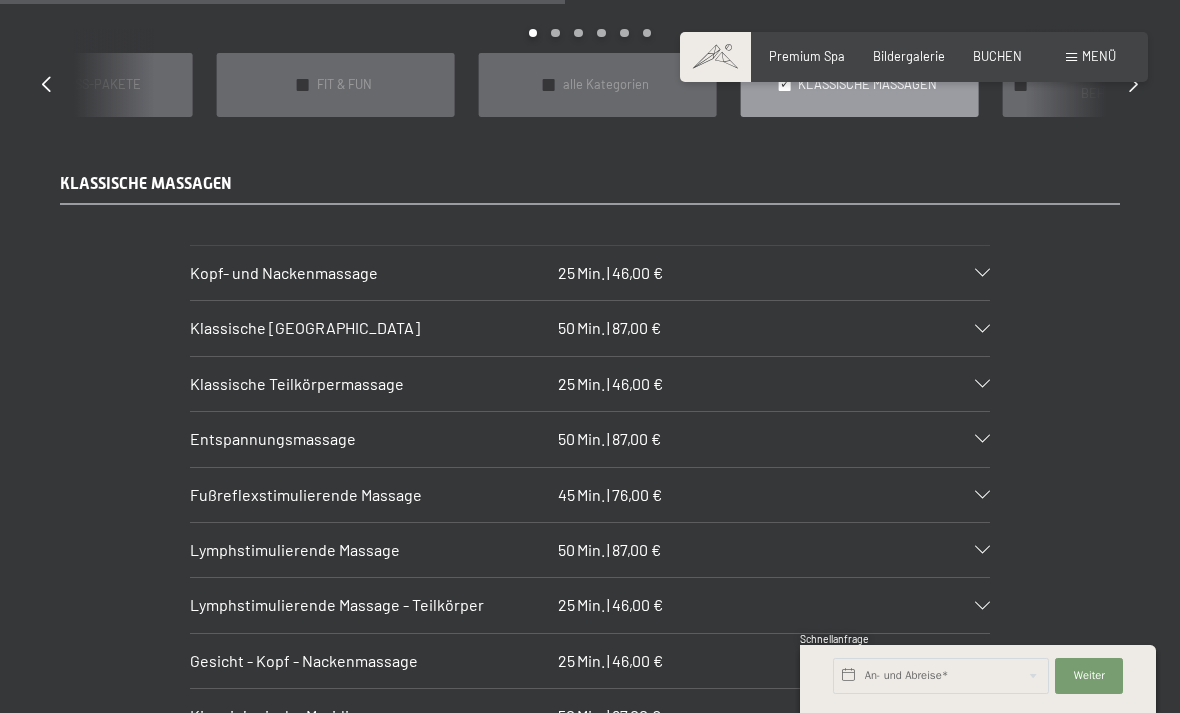 click at bounding box center (982, 495) 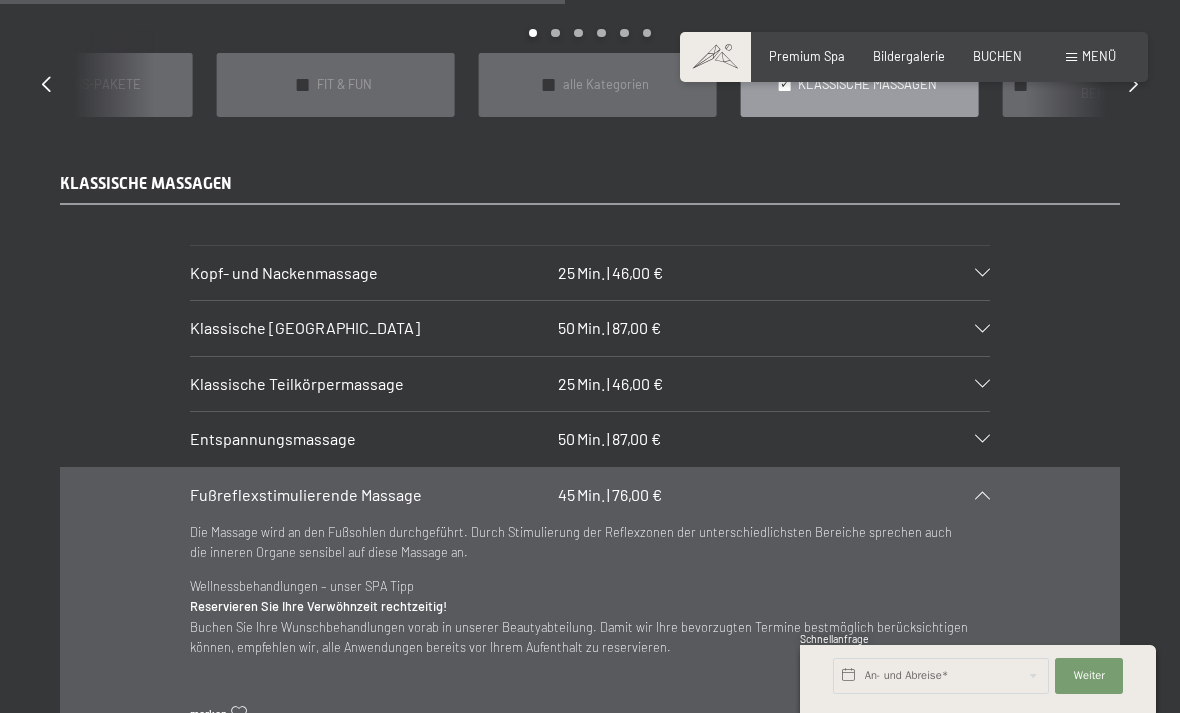 click on "Fußreflexstimulierende Massage         45   Min.     |     76,00 €" at bounding box center (590, 495) 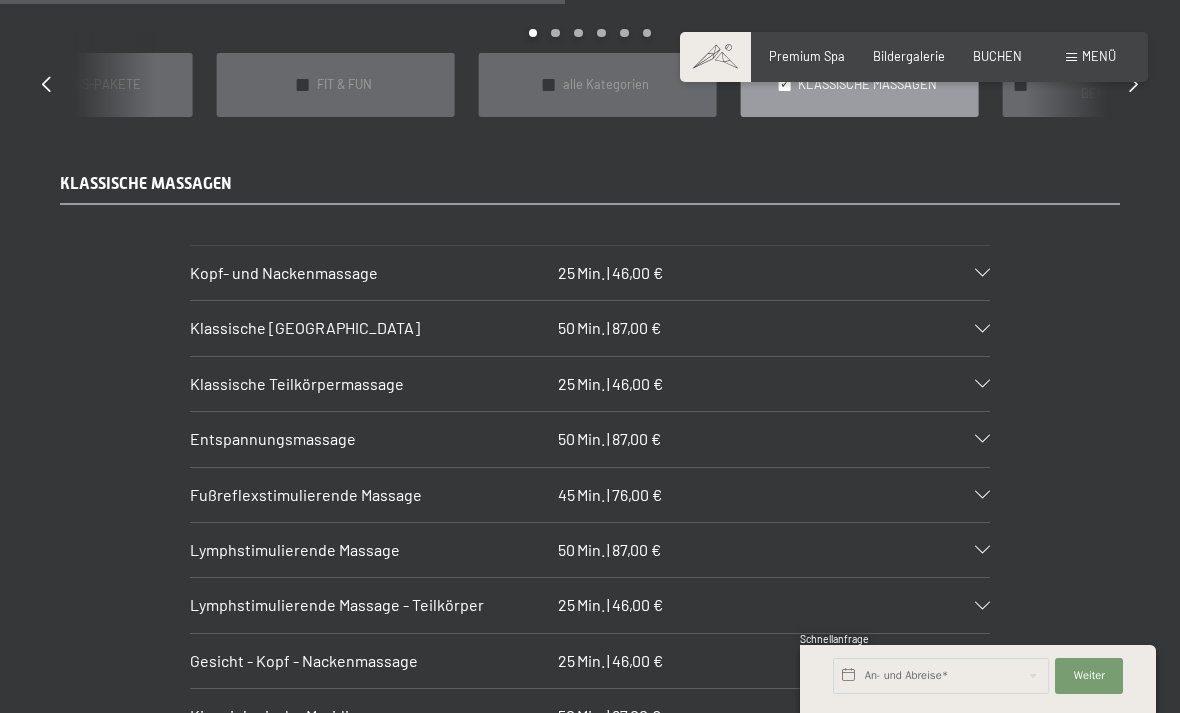 click on "Fußreflexstimulierende Massage         45   Min.     |     76,00 €" at bounding box center (590, 495) 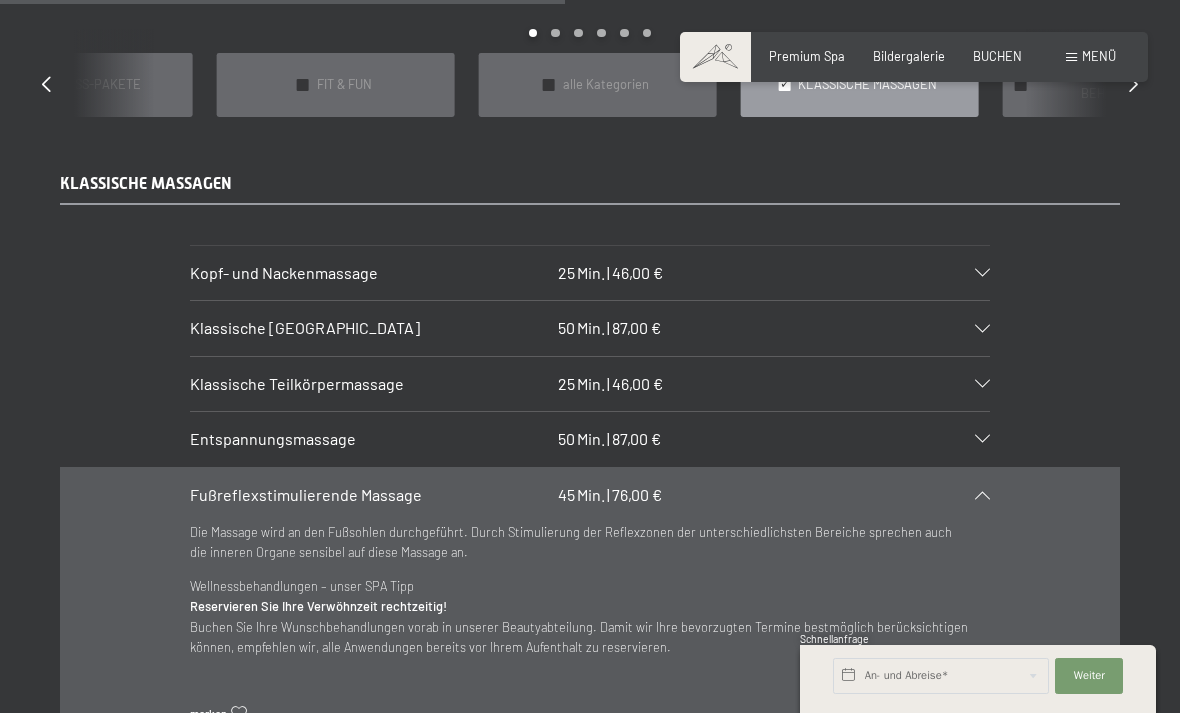 click on "Fußreflexstimulierende Massage         45   Min.     |     76,00 €" at bounding box center (590, 495) 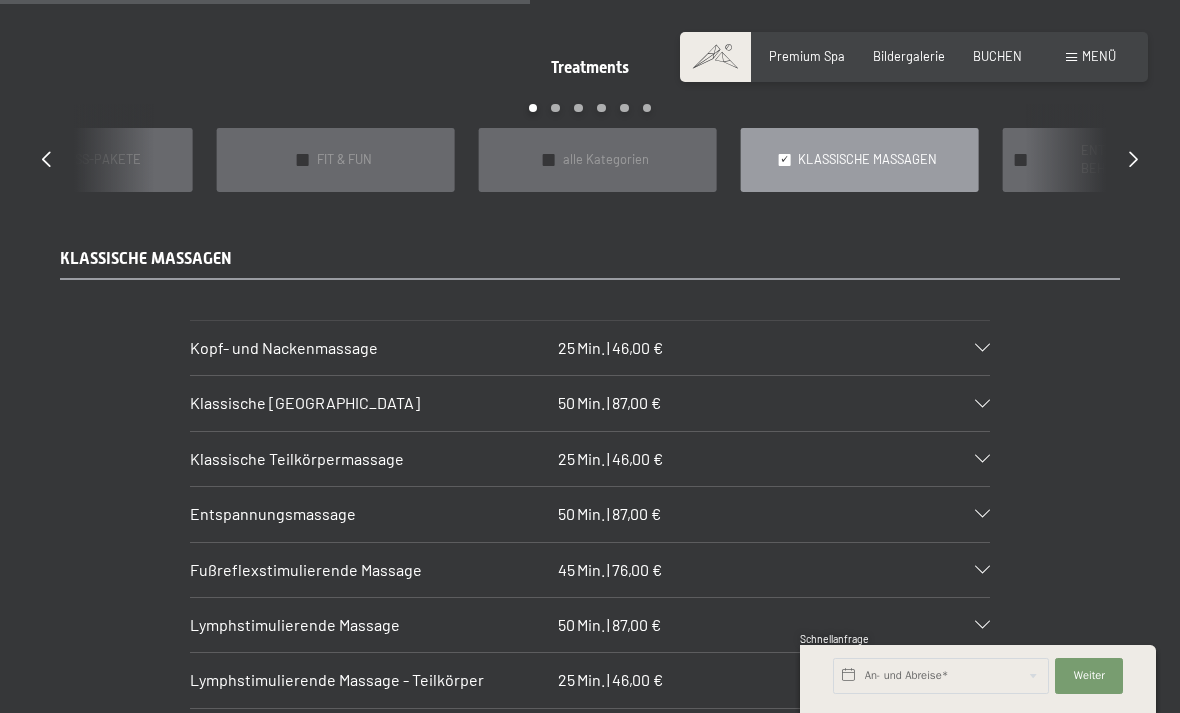 scroll, scrollTop: 1538, scrollLeft: 0, axis: vertical 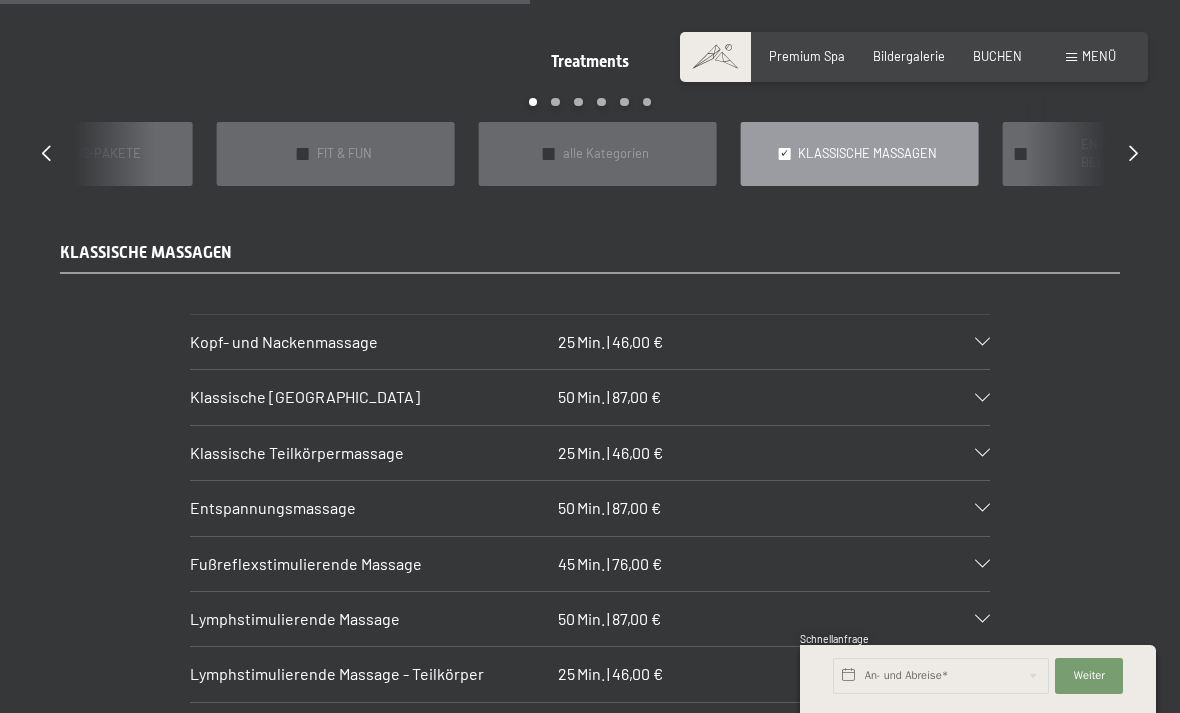 click on "ENTSPANNENDE BEHANDLUNGEN" at bounding box center [1129, 154] 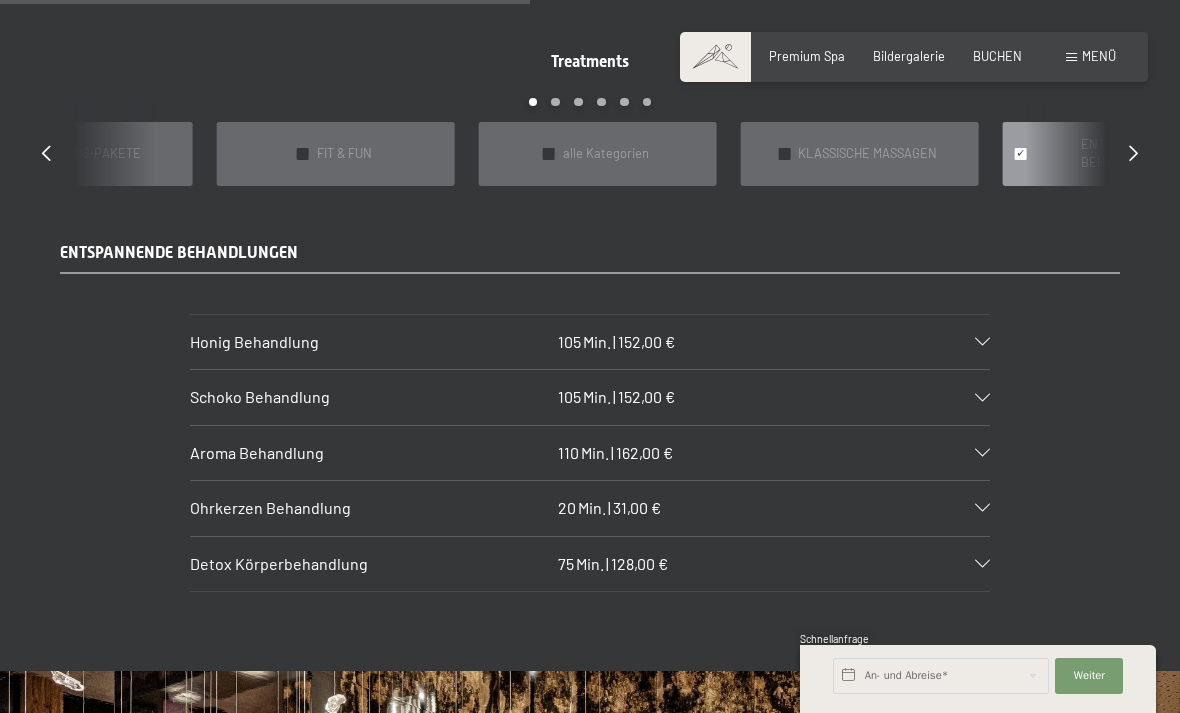 click on "ENTSPANNENDE BEHANDLUNGEN" at bounding box center [1129, 154] 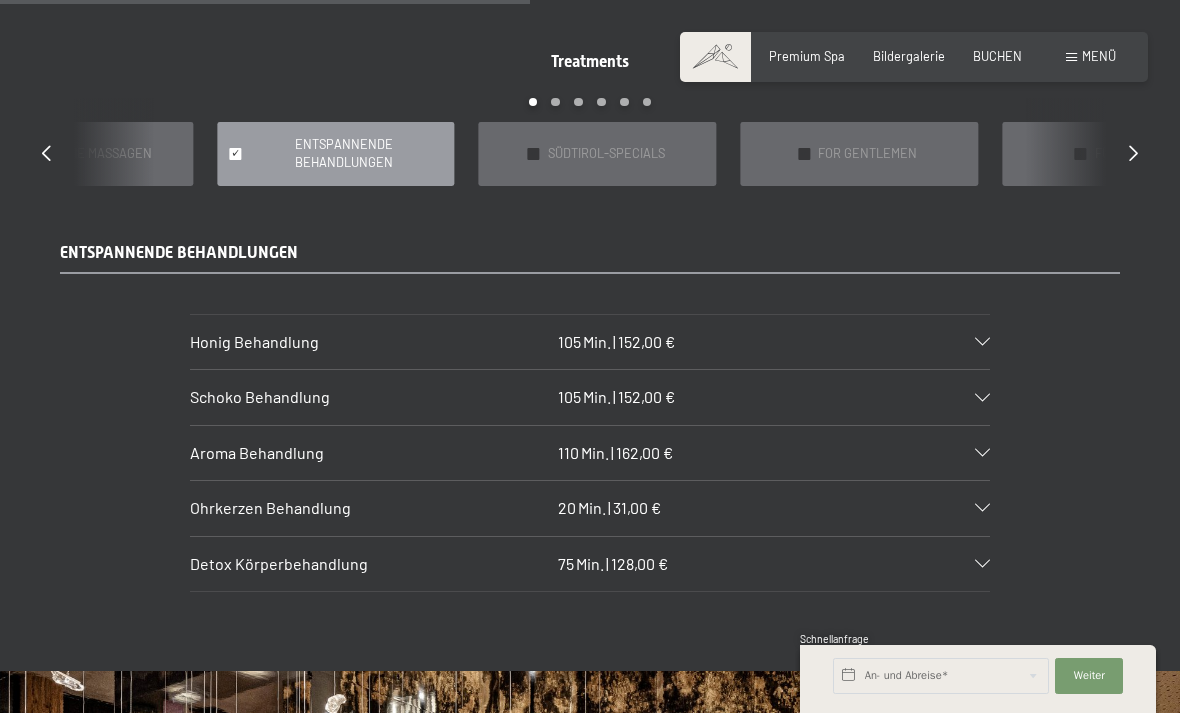 click on "FOR GENTLEMEN" at bounding box center (867, 154) 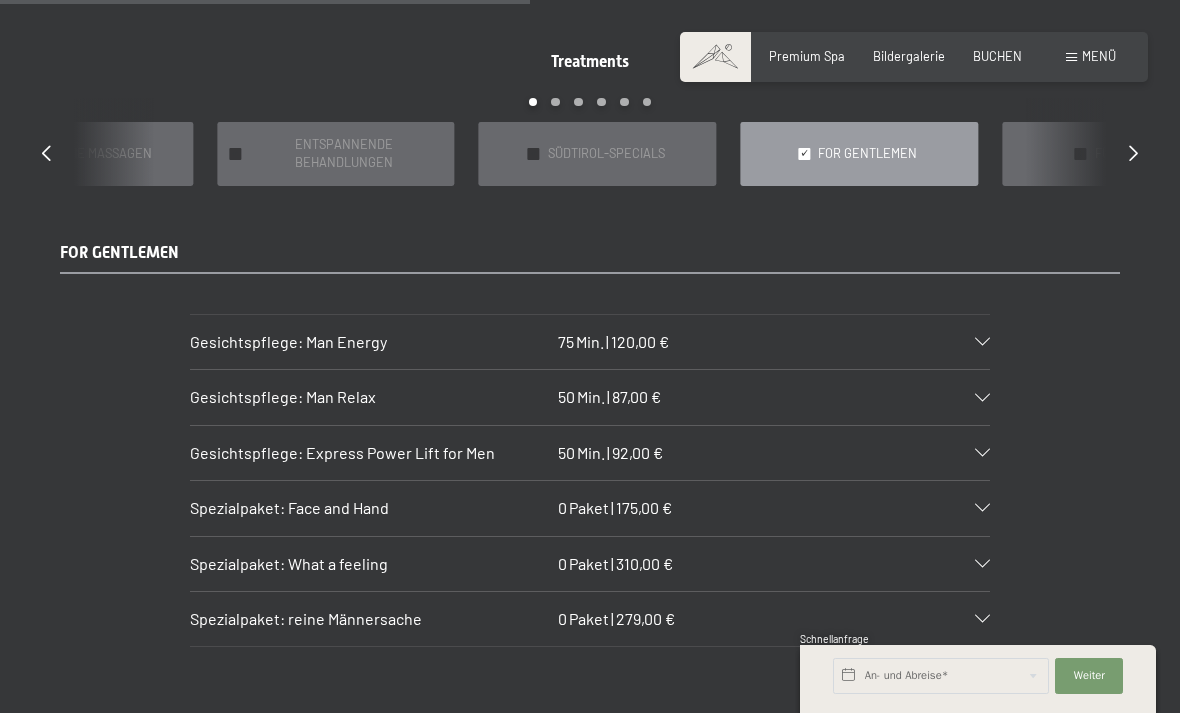 click on "✓       FÜR KINDER" at bounding box center (1121, 153) 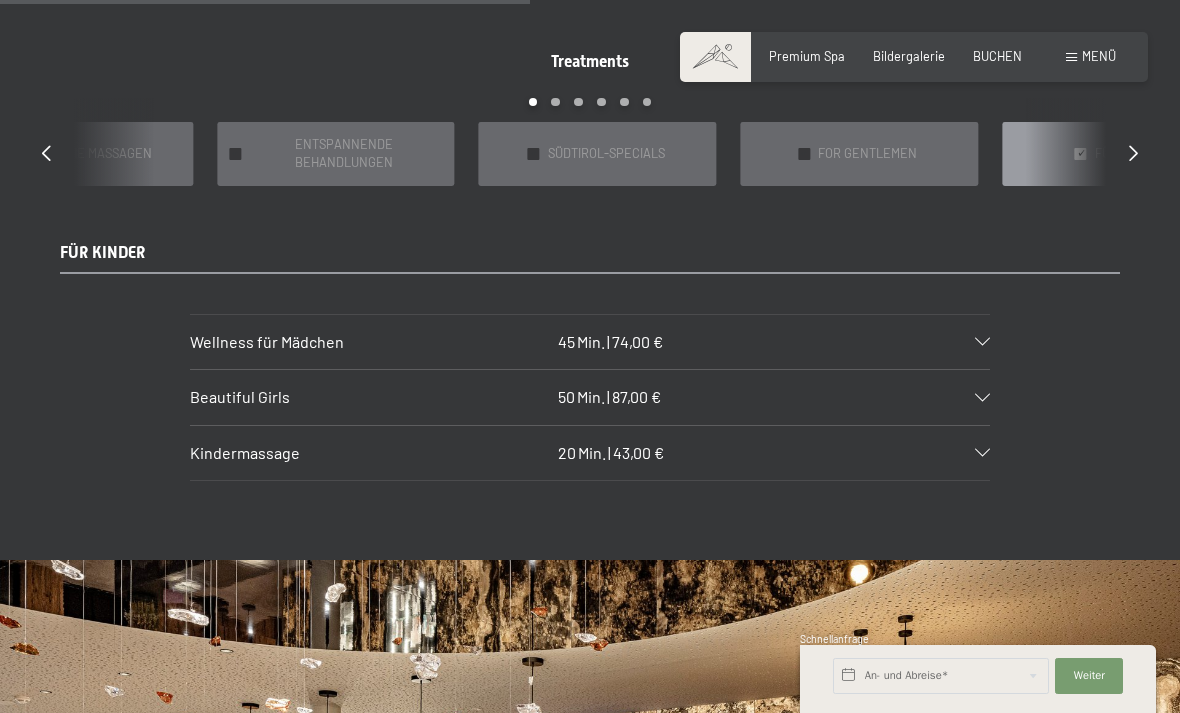 click on "Kindermassage         20   Min.     |     43,00 €" at bounding box center [590, 453] 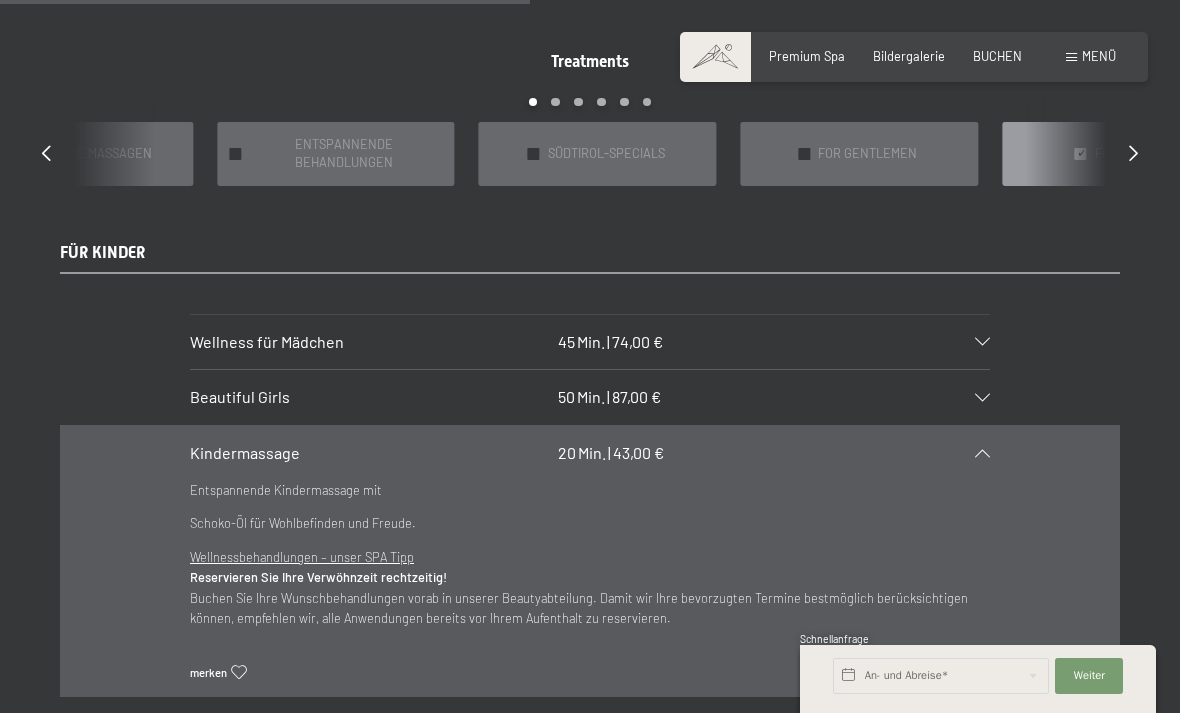 click on "Kindermassage         20   Min.     |     43,00 €" at bounding box center (590, 453) 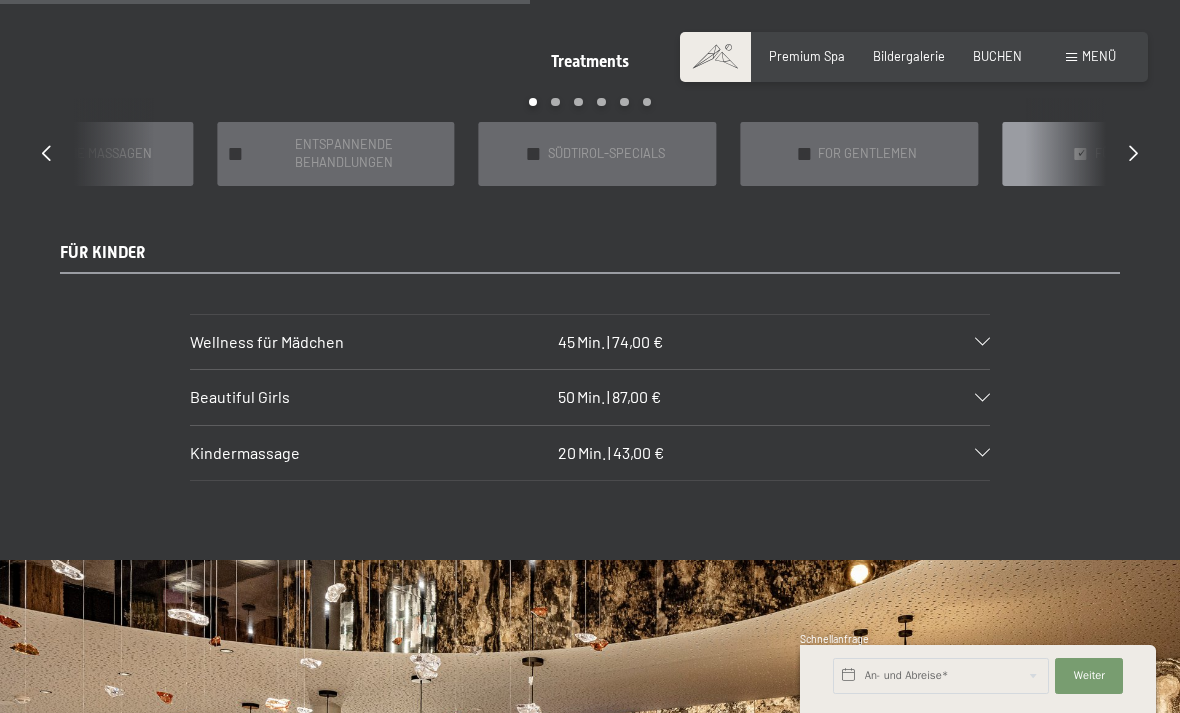 click on "Treatments           slide  6 to 10   of 22     ✓       [PERSON_NAME] & PACKUNGEN       ✓       VORFREUDE FÜR WERDENDE MÜTTER       ✓       WELLNESS-PAKETE       ✓       FIT & FUN                                                     ✓       alle Kategorien       ✓       KLASSISCHE MASSAGEN       ✓       ENTSPANNENDE BEHANDLUNGEN       ✓       SÜDTIROL-SPECIALS       ✓       FOR GENTLEMEN       ✓       FÜR KINDER       ✓       FÜR TEENAGER       ✓       [PERSON_NAME] COSMETICS       ✓       HIGHTECH NATURAL COSMETIC TEAM [PERSON_NAME]       ✓       PERFECT BODY [MEDICAL_DATA] & CO       ✓       SPA BASIC       ✓       BODY PEELINGS       ✓       ANWENDUNGEN AUS ALLER [PERSON_NAME] [PERSON_NAME]       ✓       PAARBEHANDLUNGEN       ✓       AYURVEDA       ✓       RÜCKEN FIT       ✓       DIE PRIVATE SPA SUITE       ✓       GEMEINSAM BADEN UND KUSCHELN       ✓       [PERSON_NAME] & PACKUNGEN       ✓       VORFREUDE FÜR WERDENDE MÜTTER       ✓       WELLNESS-PAKETE       ✓       FIT & FUN" at bounding box center [590, 118] 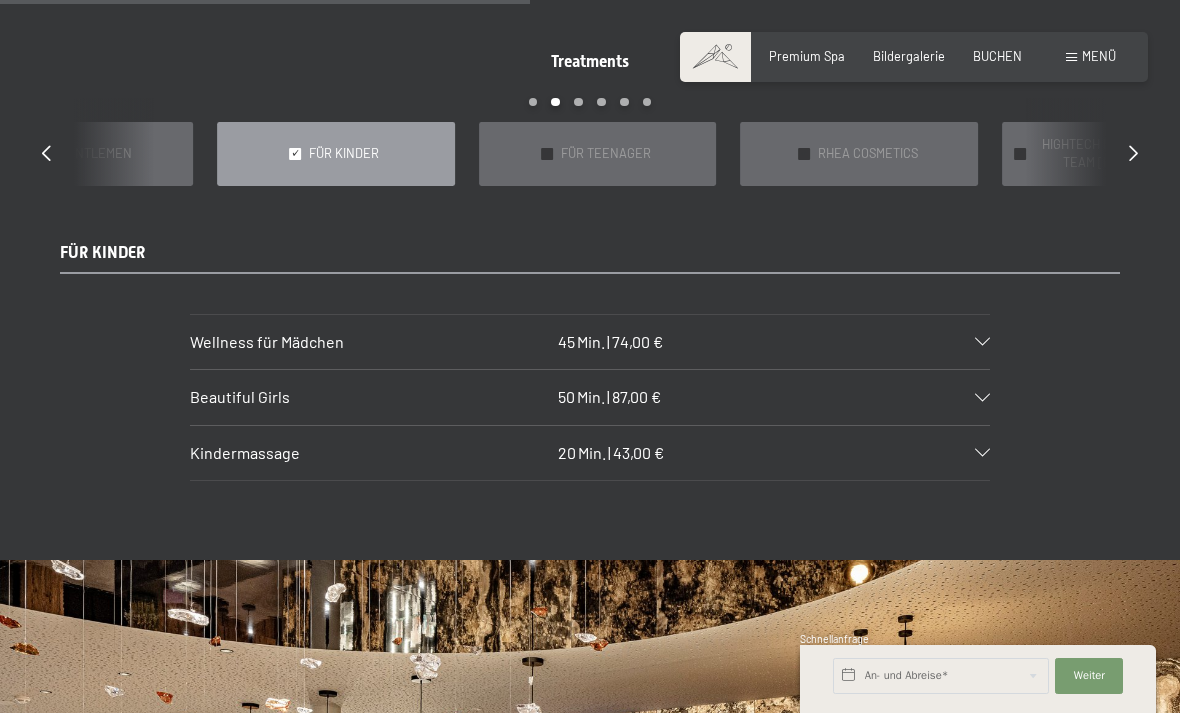 click on "FÜR TEENAGER" at bounding box center [606, 154] 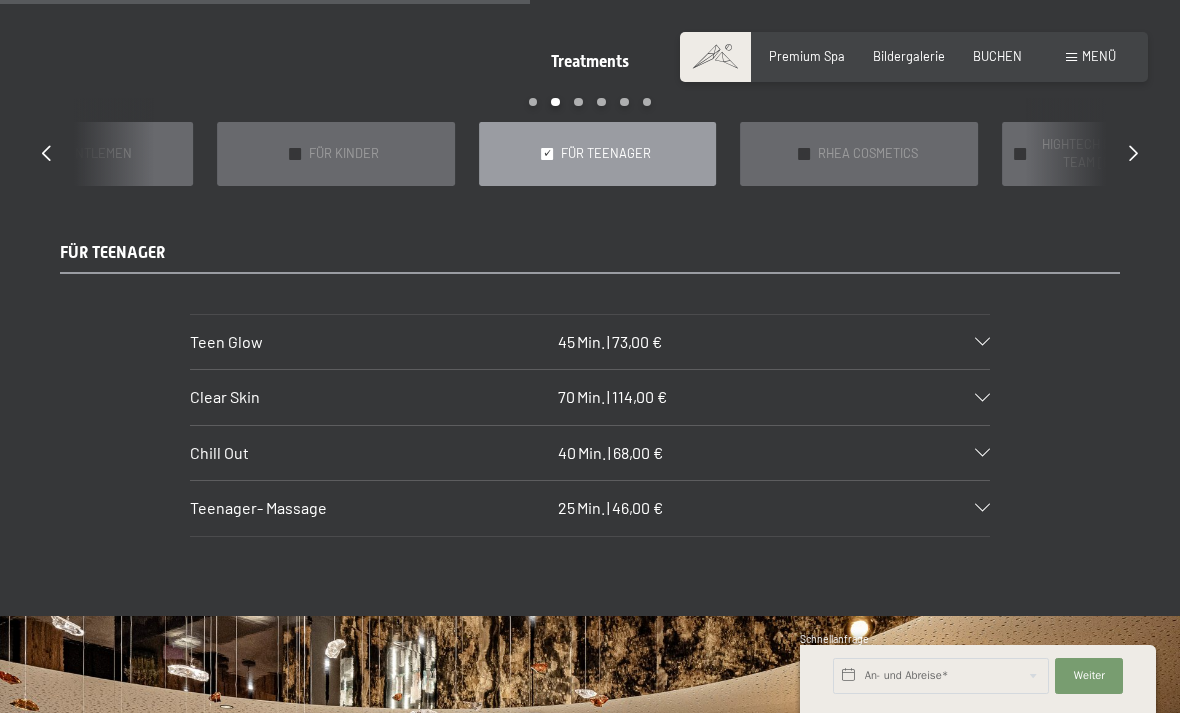 click on "Teenager- Massage         25   Min.     |     46,00 €" at bounding box center [590, 508] 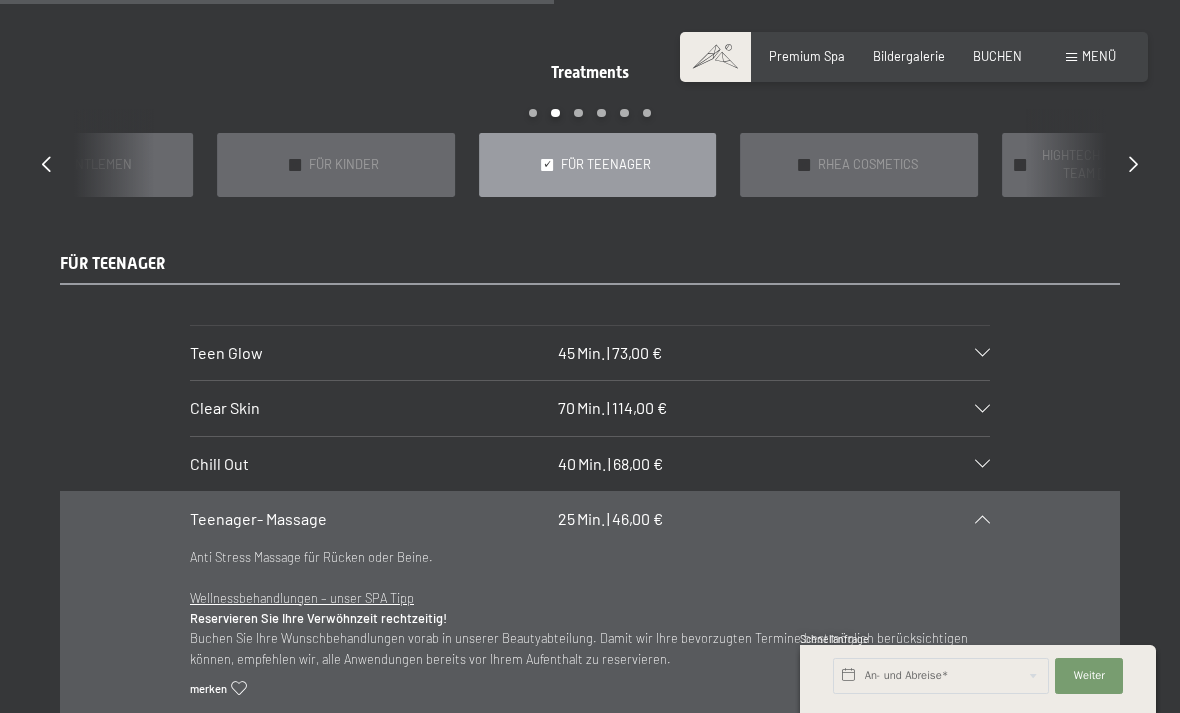 scroll, scrollTop: 1525, scrollLeft: 0, axis: vertical 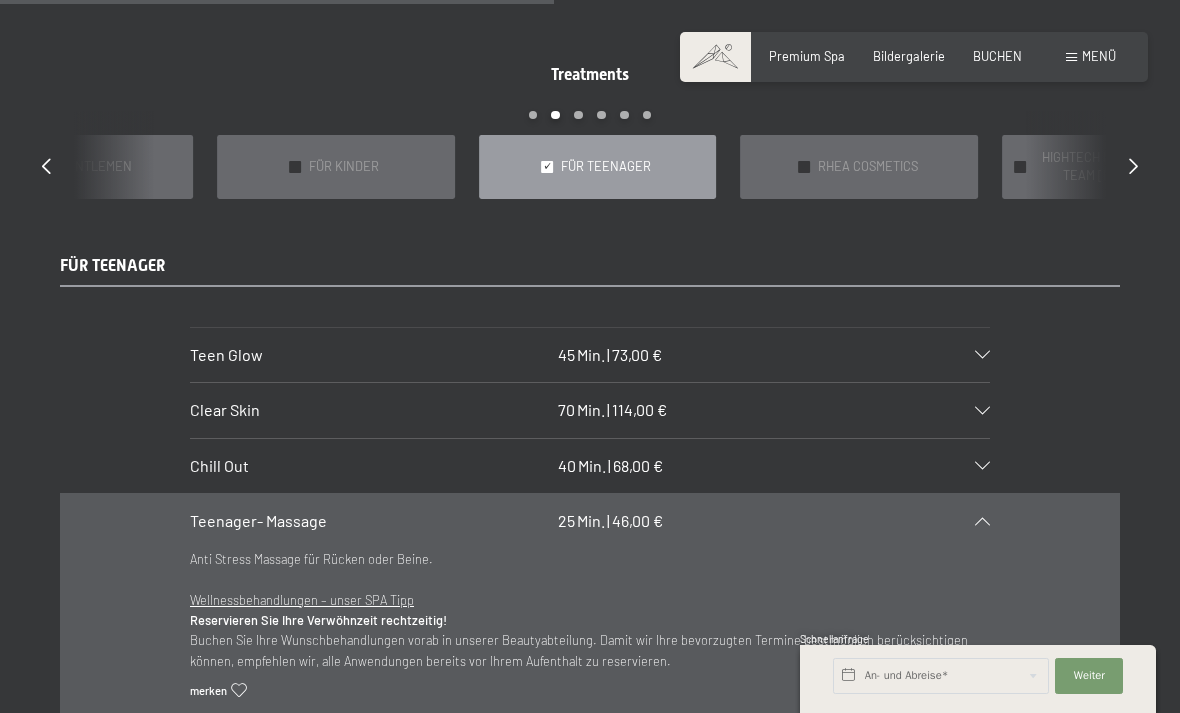 click on "Teenager- Massage         25   Min.     |     46,00 €" at bounding box center [590, 521] 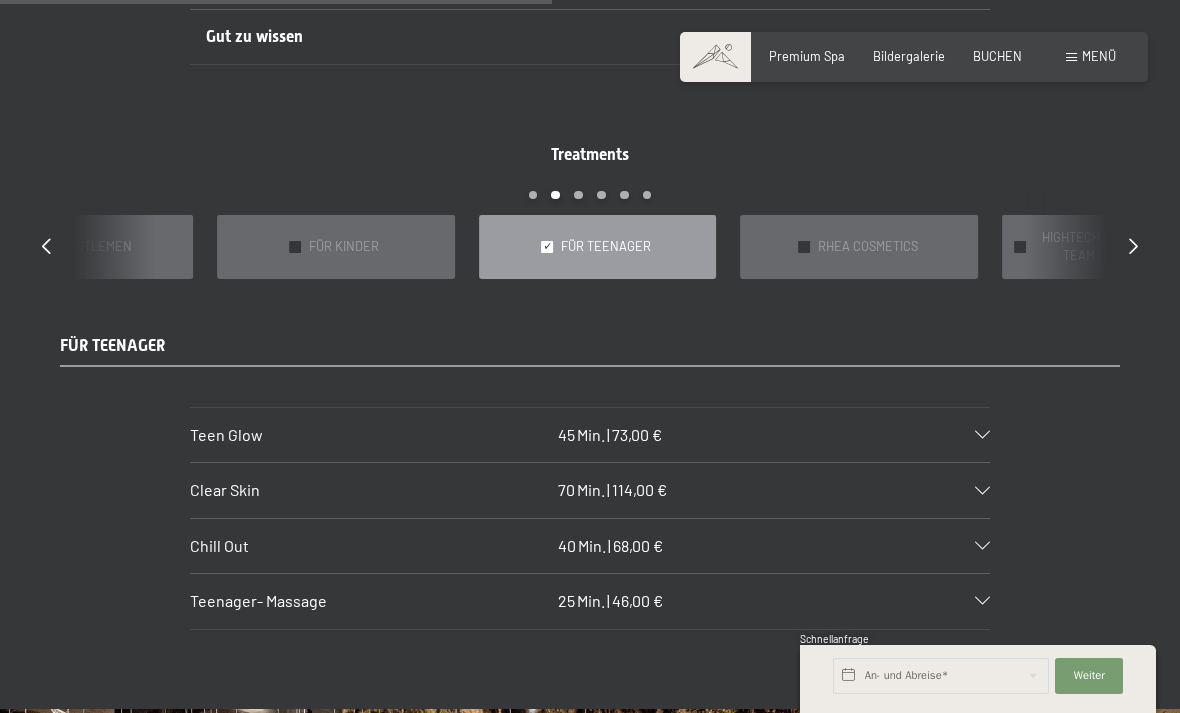 scroll, scrollTop: 1444, scrollLeft: 0, axis: vertical 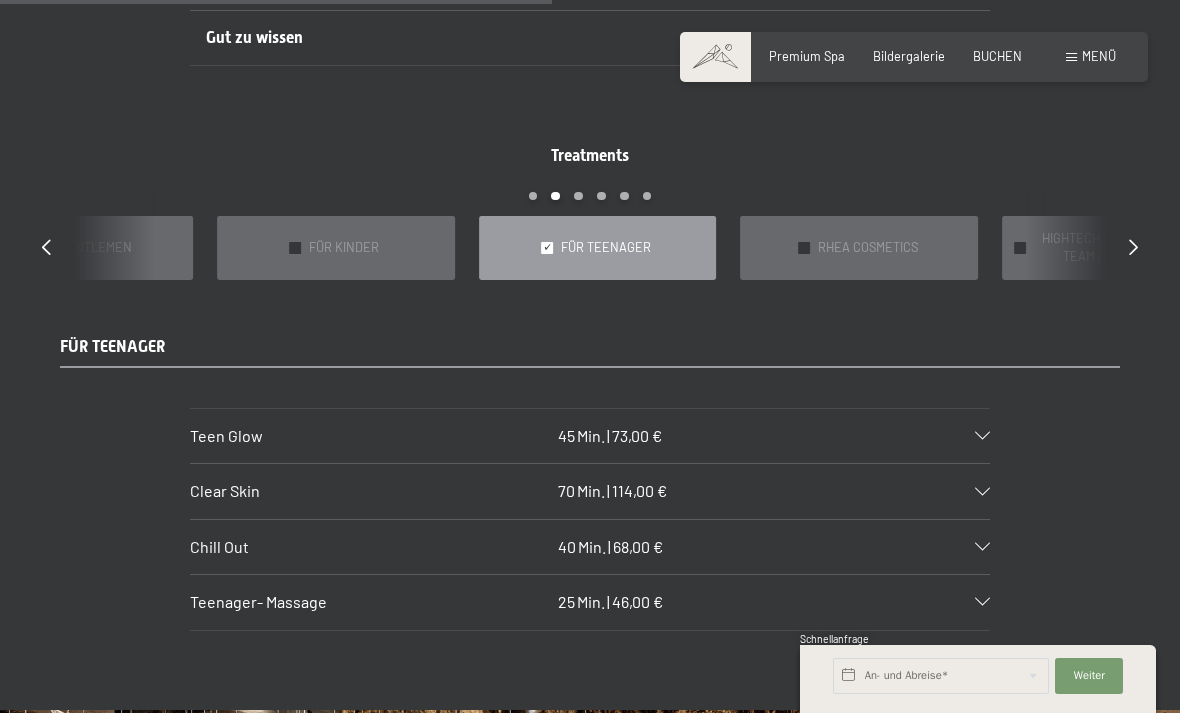 click on "Treatments           slide  9 to 13   of 22     ✓       [PERSON_NAME] & PACKUNGEN       ✓       VORFREUDE FÜR WERDENDE MÜTTER       ✓       WELLNESS-PAKETE       ✓       FIT & FUN                                                     ✓       alle Kategorien       ✓       KLASSISCHE MASSAGEN       ✓       ENTSPANNENDE BEHANDLUNGEN       ✓       SÜDTIROL-SPECIALS       ✓       FOR GENTLEMEN       ✓       FÜR KINDER       ✓       FÜR TEENAGER       ✓       [PERSON_NAME] COSMETICS       ✓       HIGHTECH NATURAL COSMETIC TEAM [PERSON_NAME]       ✓       PERFECT BODY [MEDICAL_DATA] & CO       ✓       SPA BASIC       ✓       BODY PEELINGS       ✓       ANWENDUNGEN AUS ALLER [PERSON_NAME] [PERSON_NAME]       ✓       PAARBEHANDLUNGEN       ✓       AYURVEDA       ✓       RÜCKEN FIT       ✓       DIE PRIVATE SPA SUITE       ✓       GEMEINSAM BADEN UND KUSCHELN       ✓       [PERSON_NAME] & PACKUNGEN       ✓       VORFREUDE FÜR WERDENDE MÜTTER       ✓       WELLNESS-PAKETE       ✓       FIT & FUN" at bounding box center [590, 212] 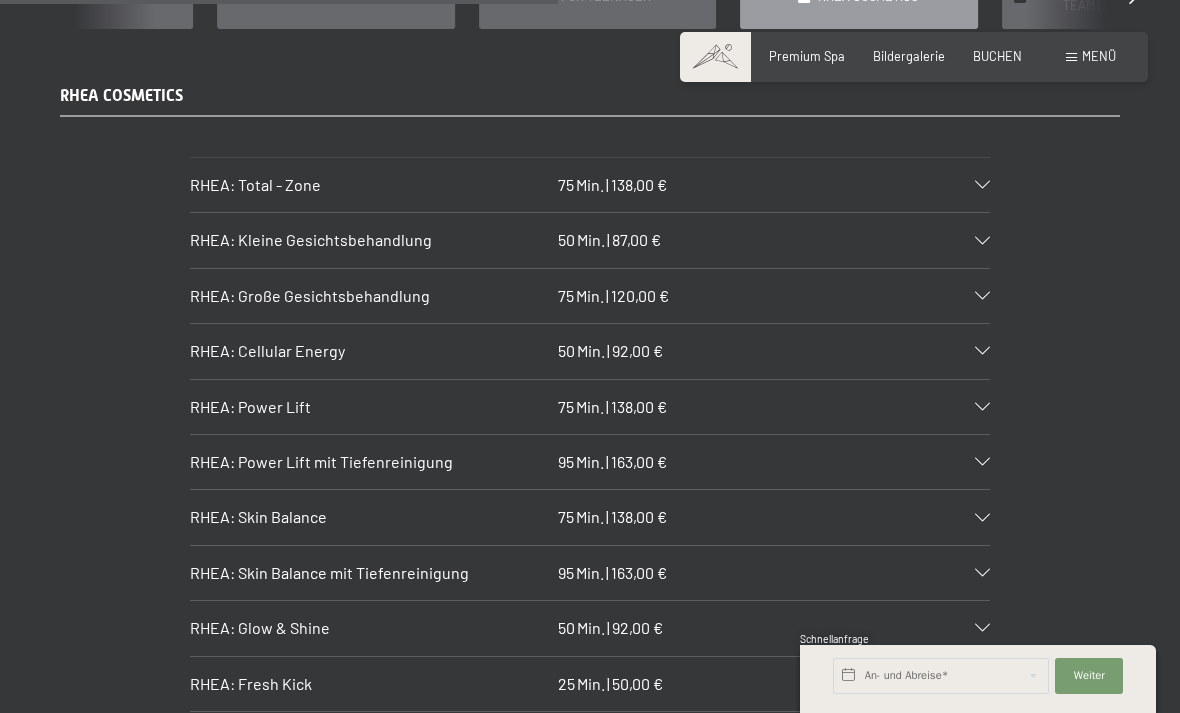scroll, scrollTop: 1728, scrollLeft: 0, axis: vertical 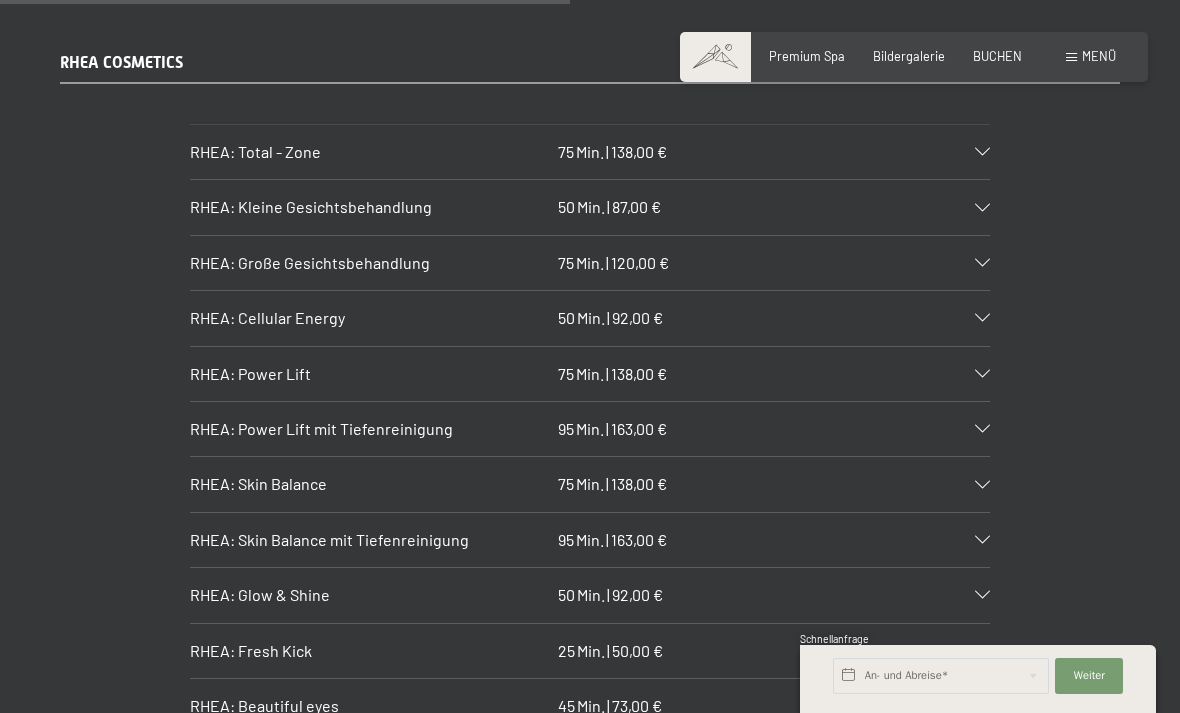 click on "[PERSON_NAME]: Skin Balance         75   Min.     |     138,00 €" at bounding box center (590, 484) 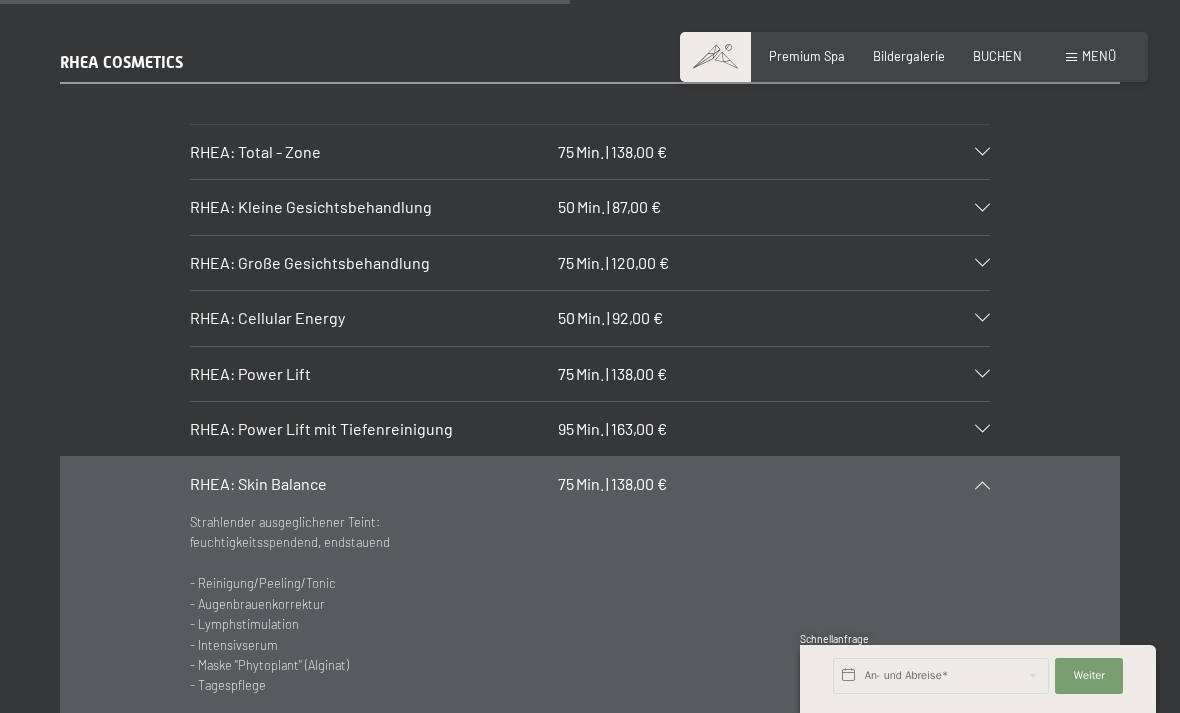 click at bounding box center (982, 485) 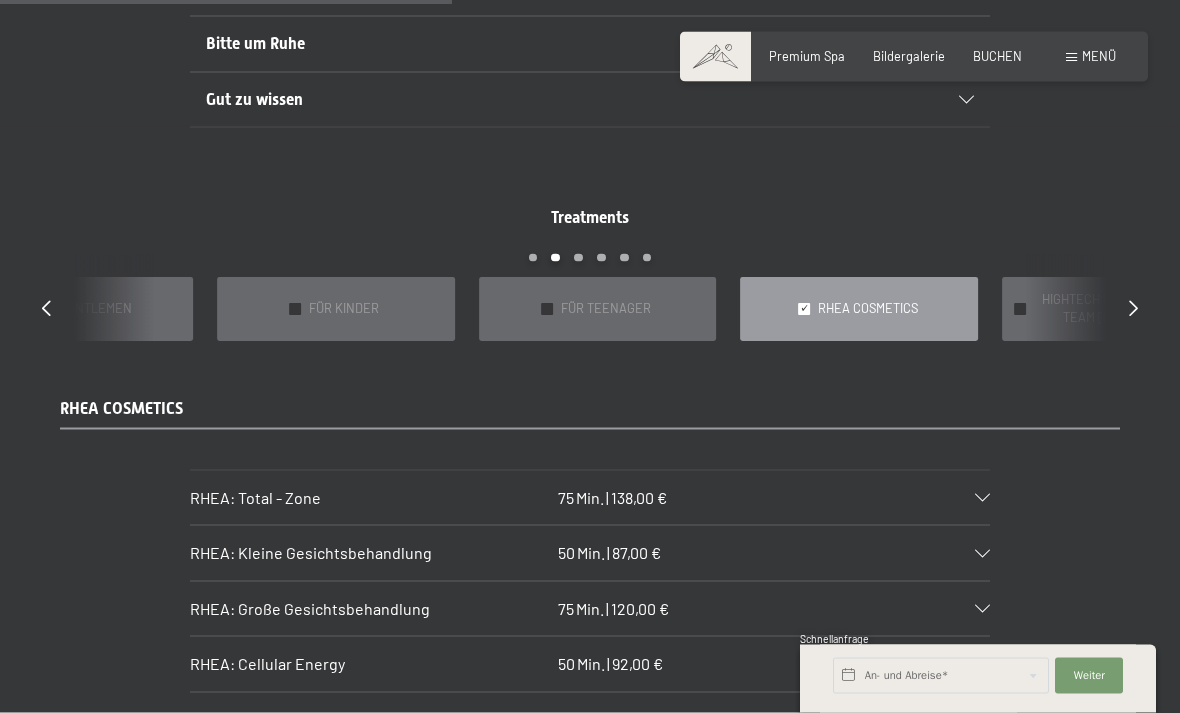 scroll, scrollTop: 1393, scrollLeft: 0, axis: vertical 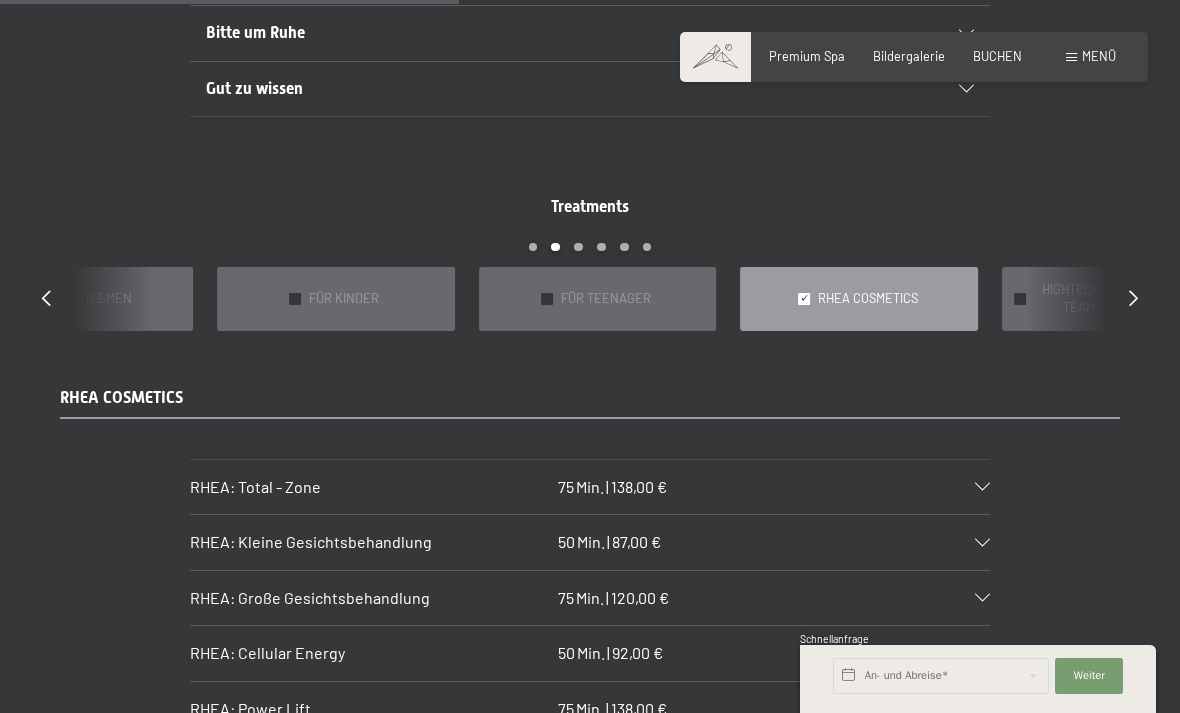 click on "HIGHTECH NATURAL COSMETIC TEAM [PERSON_NAME]" at bounding box center [1129, 299] 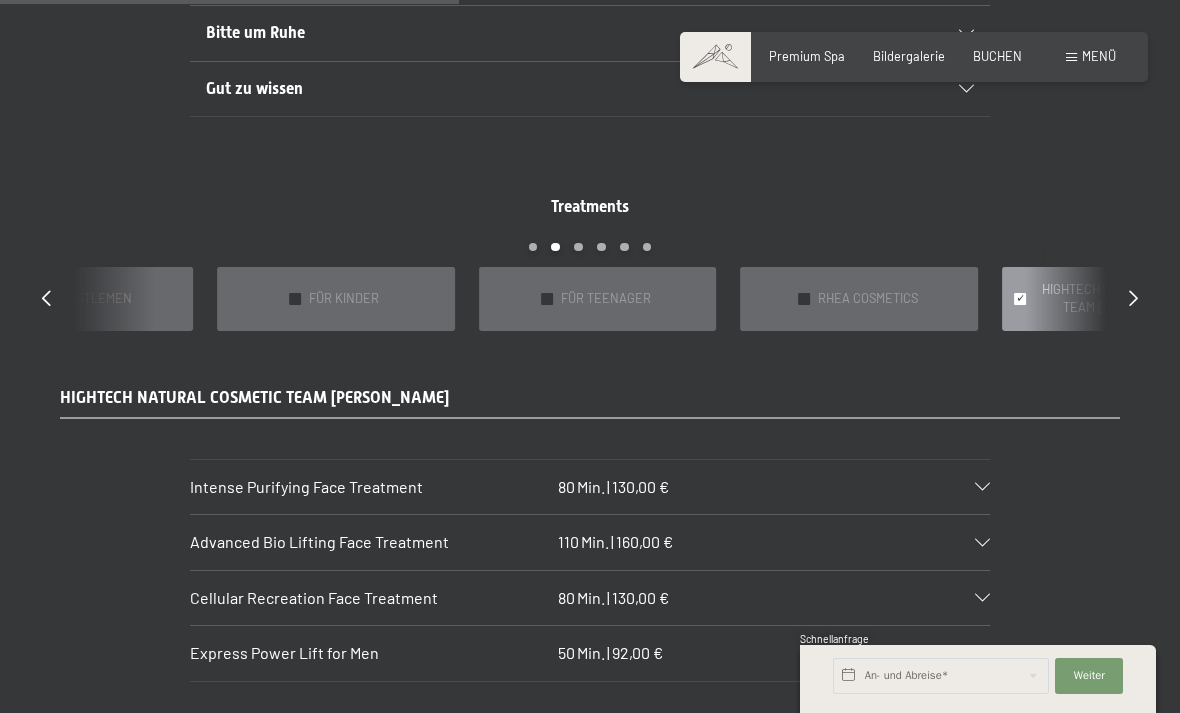 click on "HIGHTECH NATURAL COSMETIC TEAM [PERSON_NAME]" at bounding box center (1129, 299) 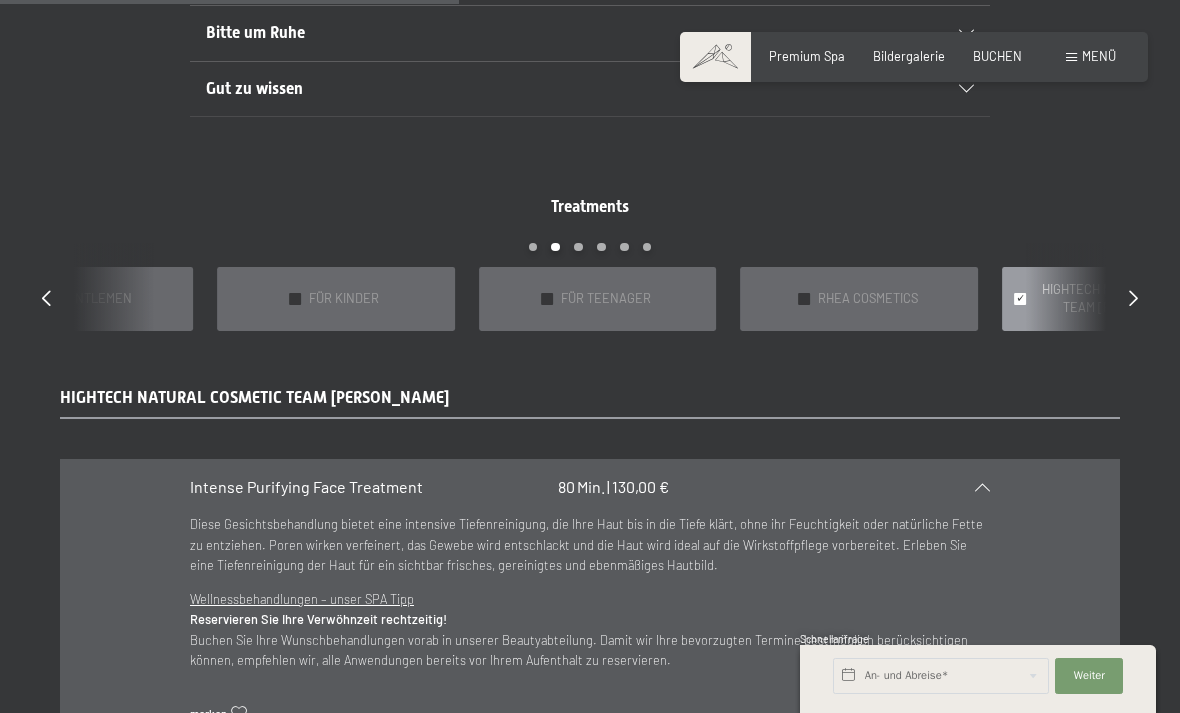 click at bounding box center [982, 487] 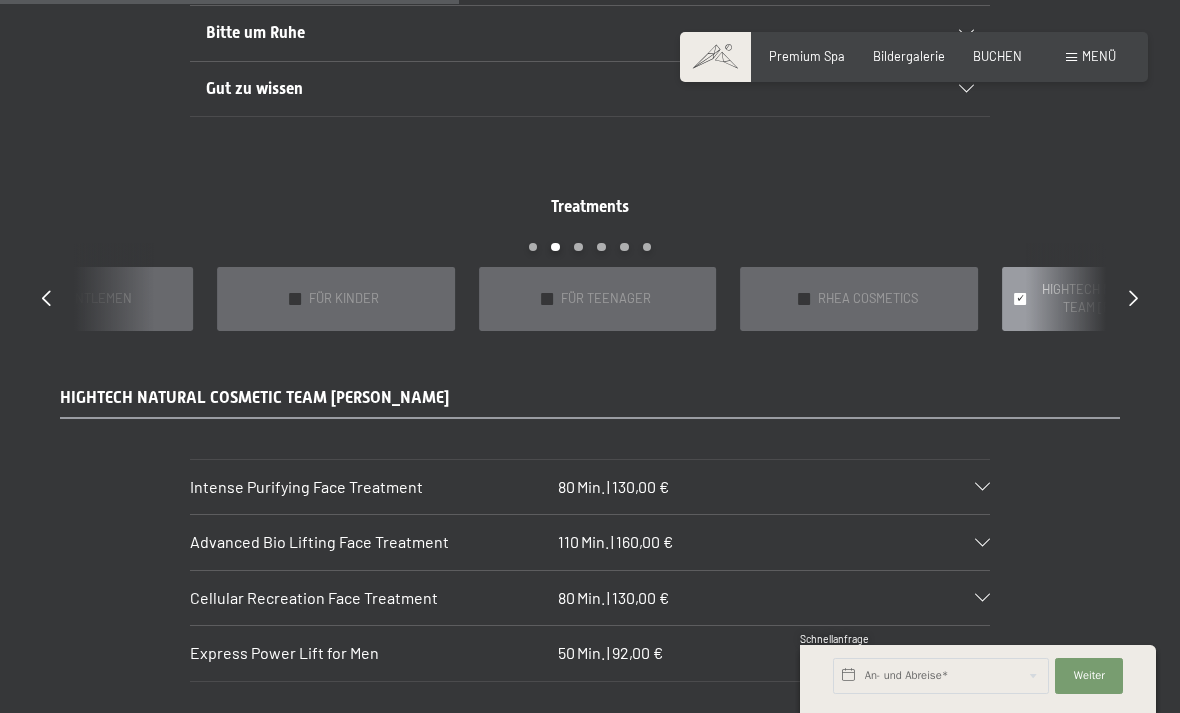 click on "RHEA COSMETICS" at bounding box center (868, 299) 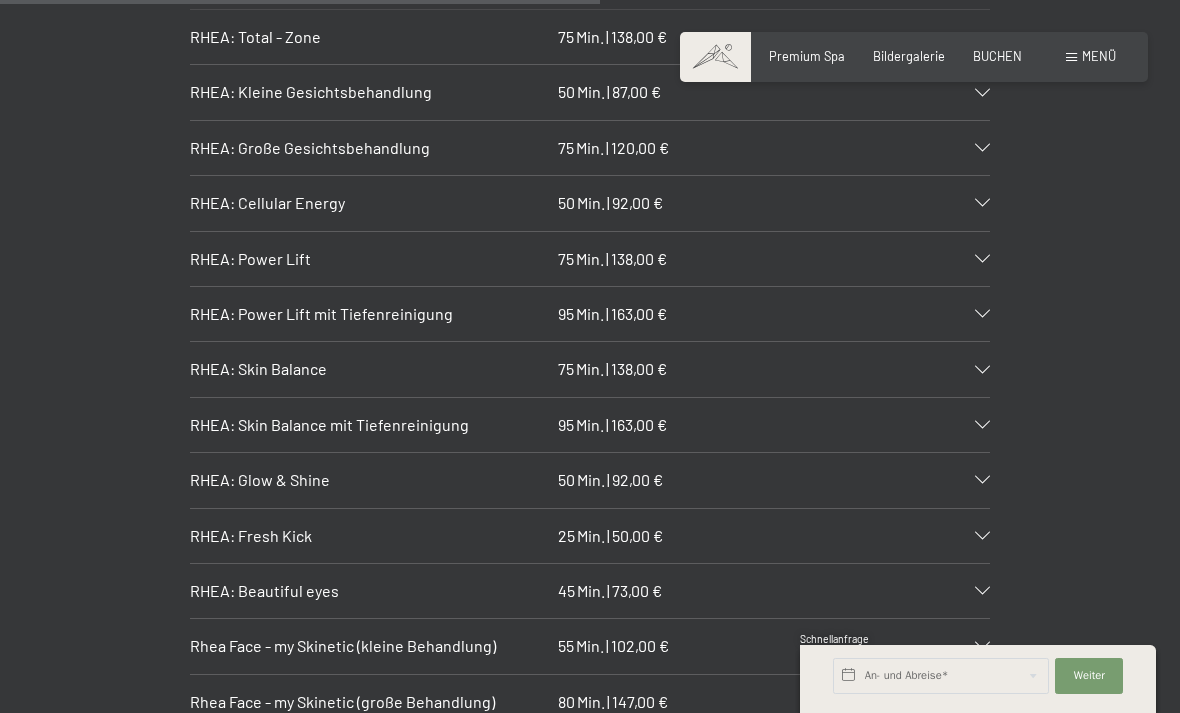 scroll, scrollTop: 1851, scrollLeft: 0, axis: vertical 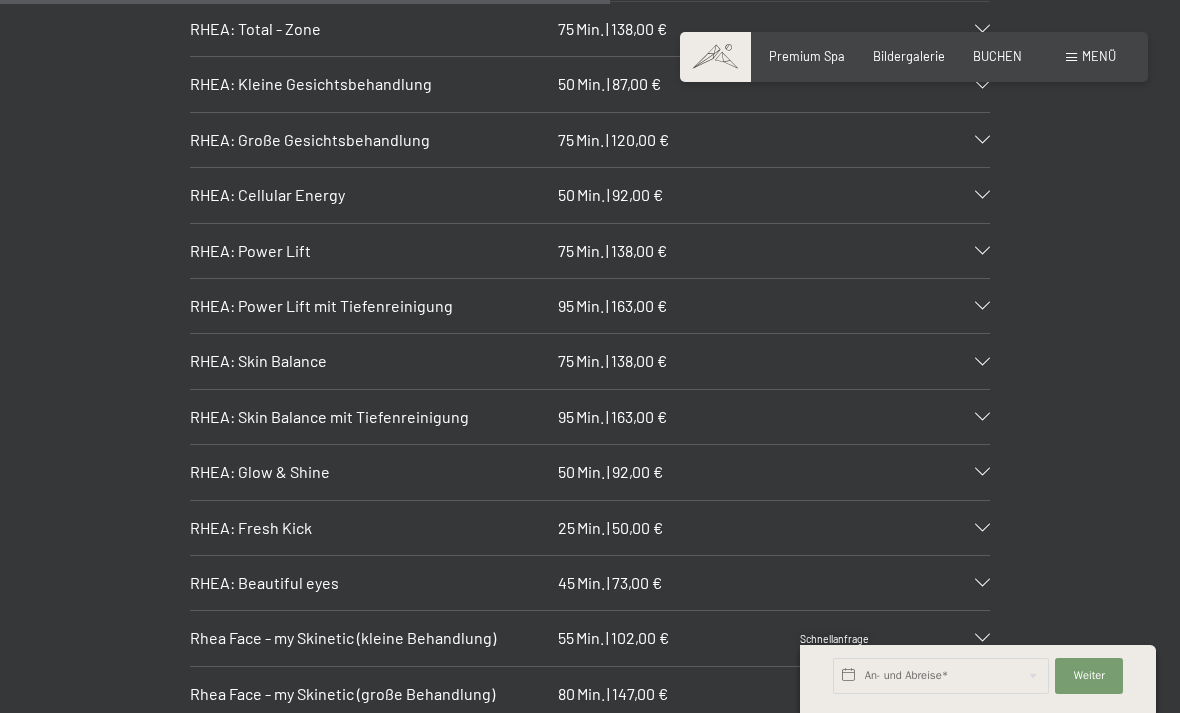click on "[PERSON_NAME]: Glow & Shine         50   Min.     |     92,00 €" at bounding box center [590, 472] 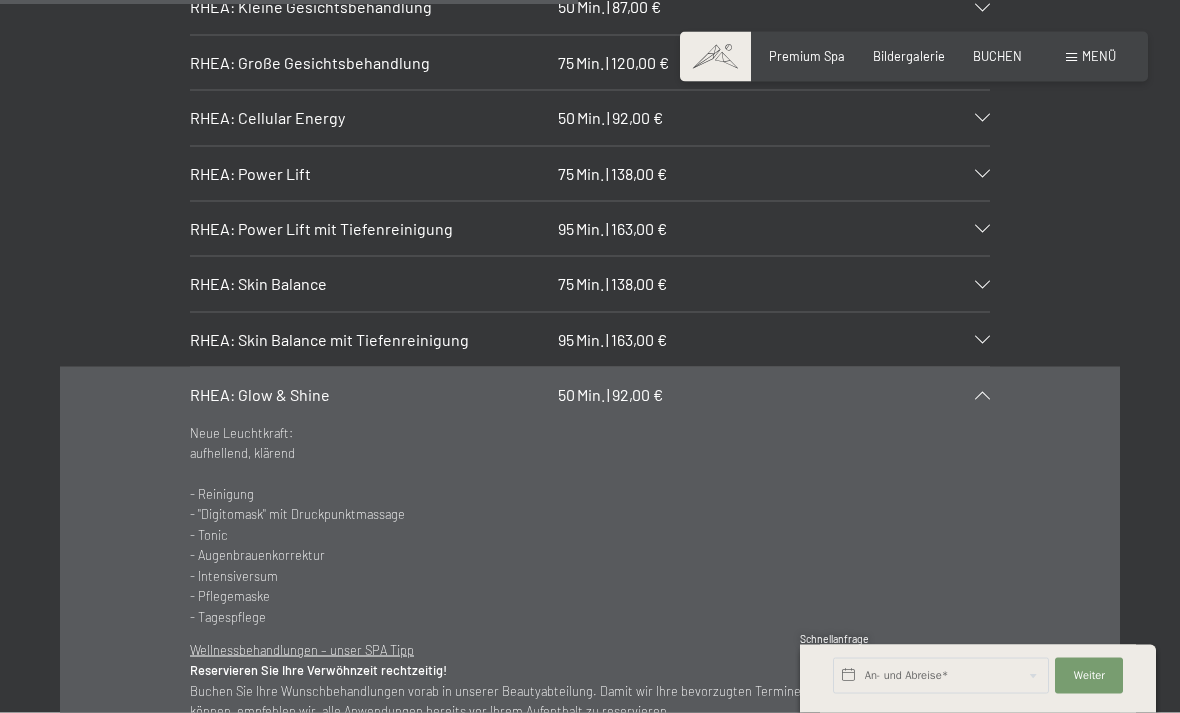 scroll, scrollTop: 1932, scrollLeft: 0, axis: vertical 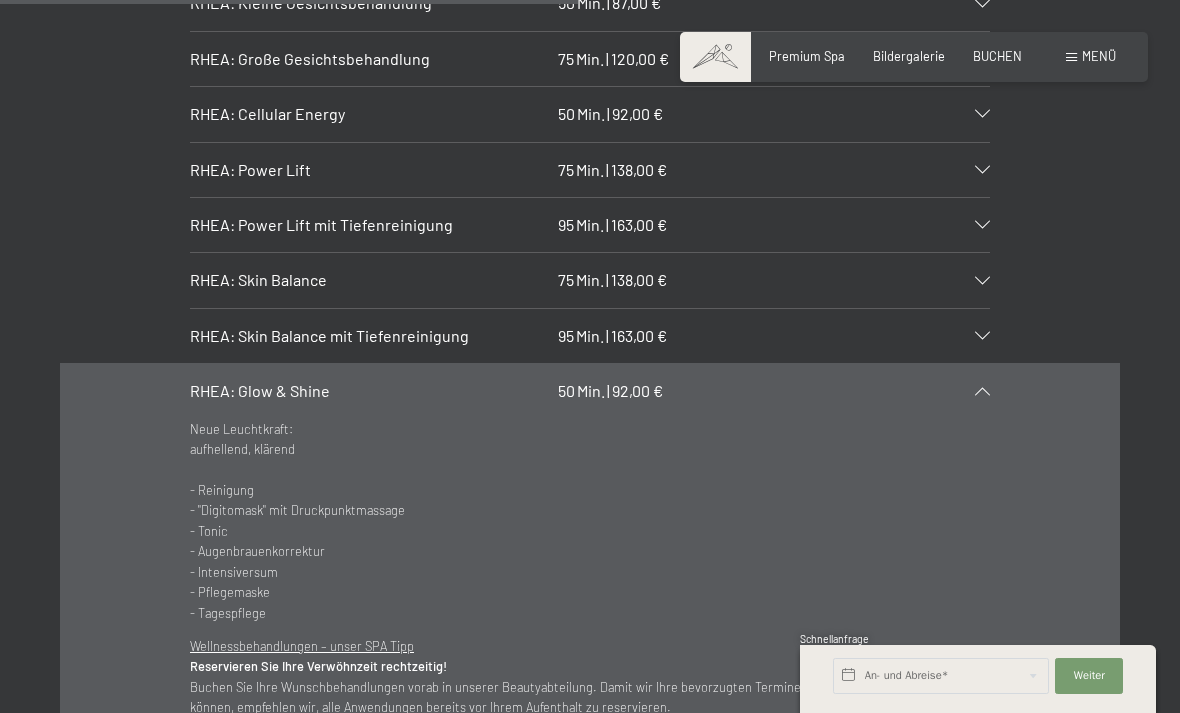 click on "[PERSON_NAME]: Glow & Shine         50   Min.     |     92,00 €" at bounding box center (590, 391) 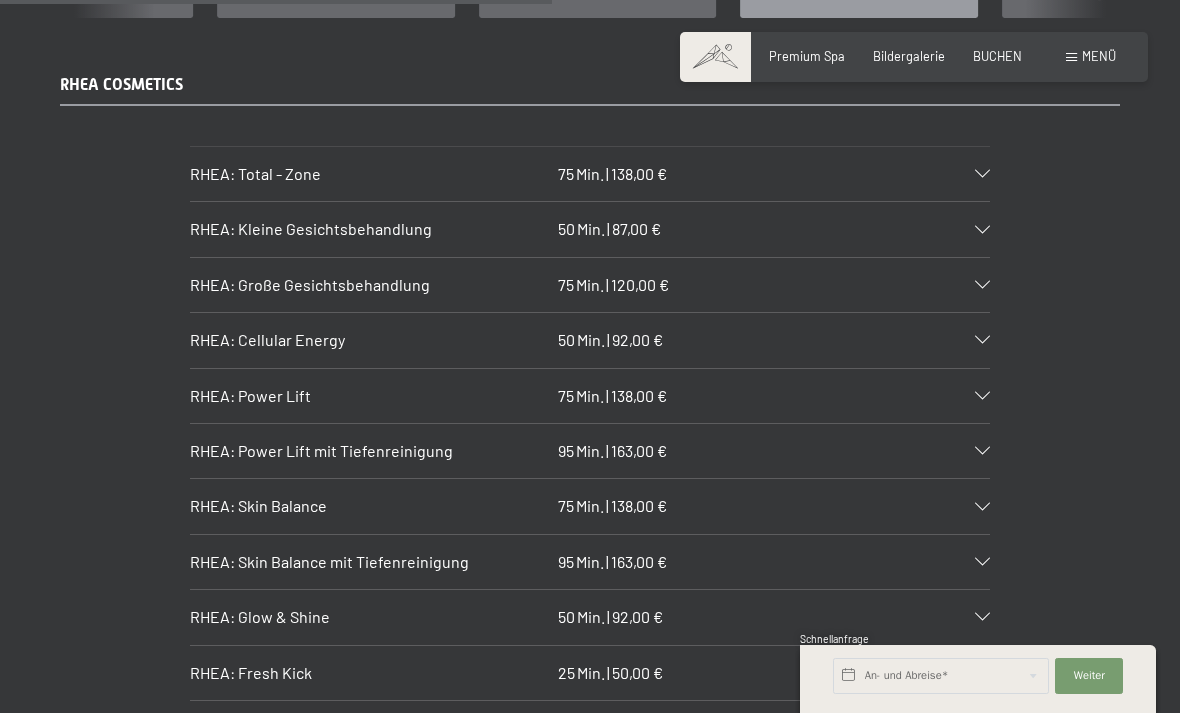scroll, scrollTop: 1705, scrollLeft: 0, axis: vertical 